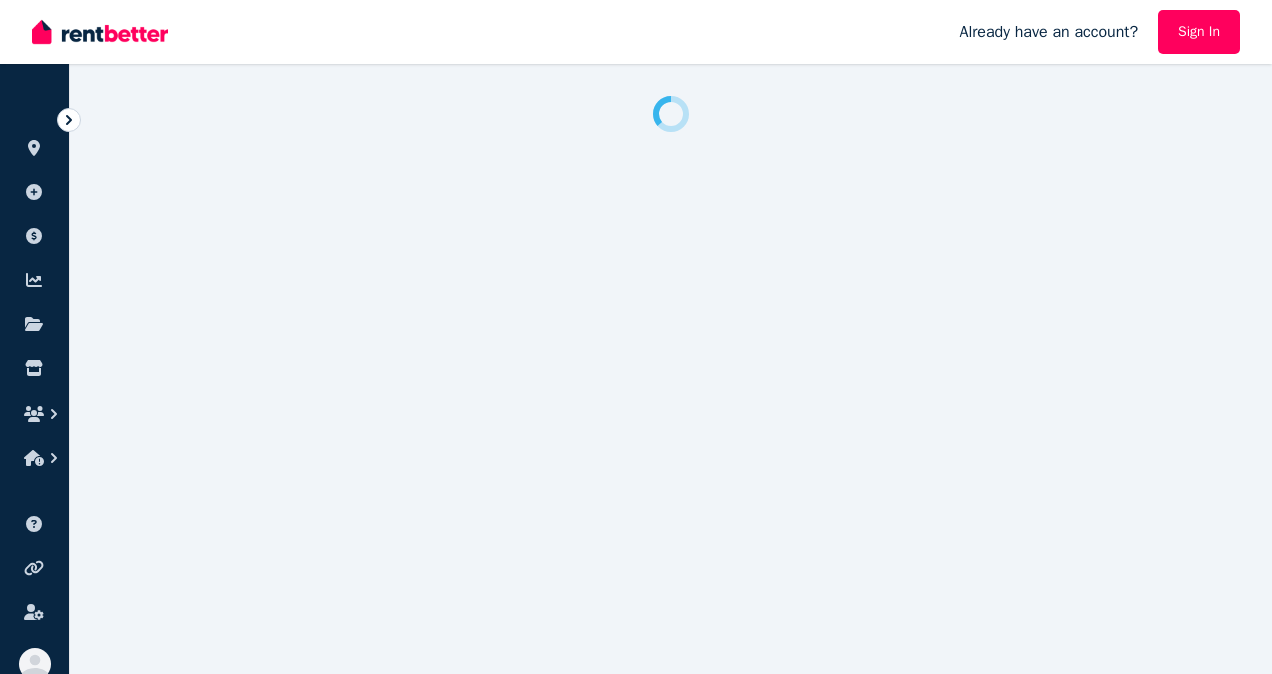 scroll, scrollTop: 0, scrollLeft: 0, axis: both 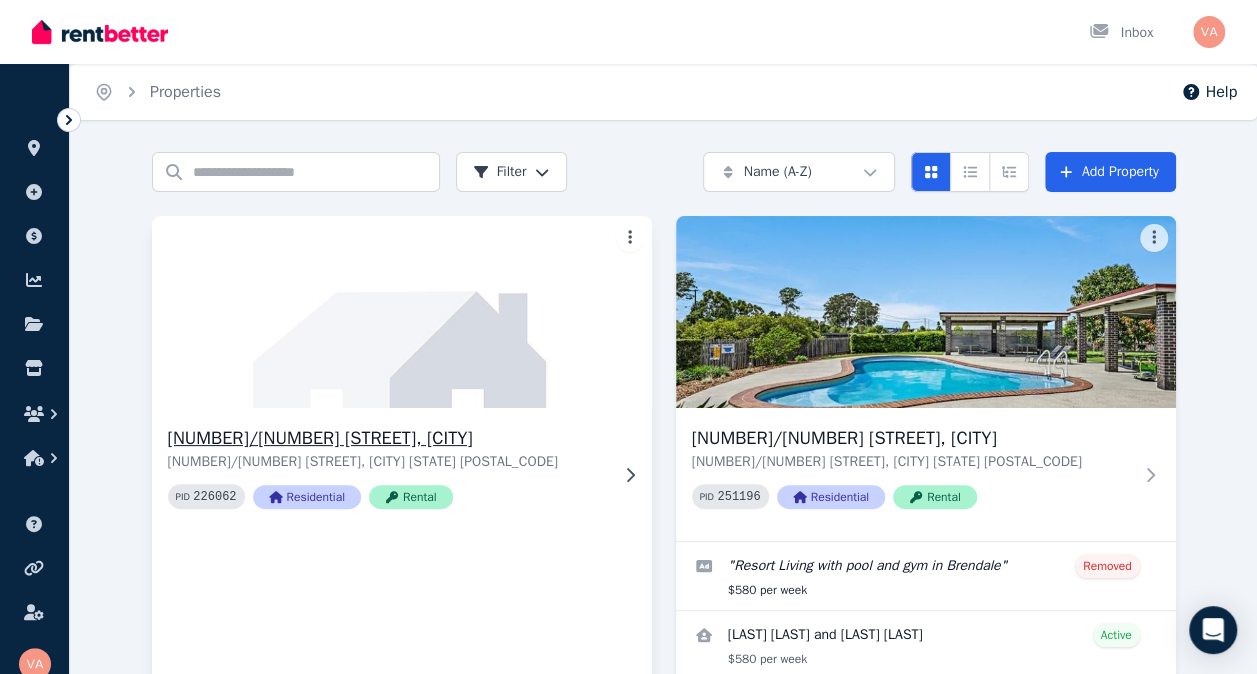 click at bounding box center [401, 312] 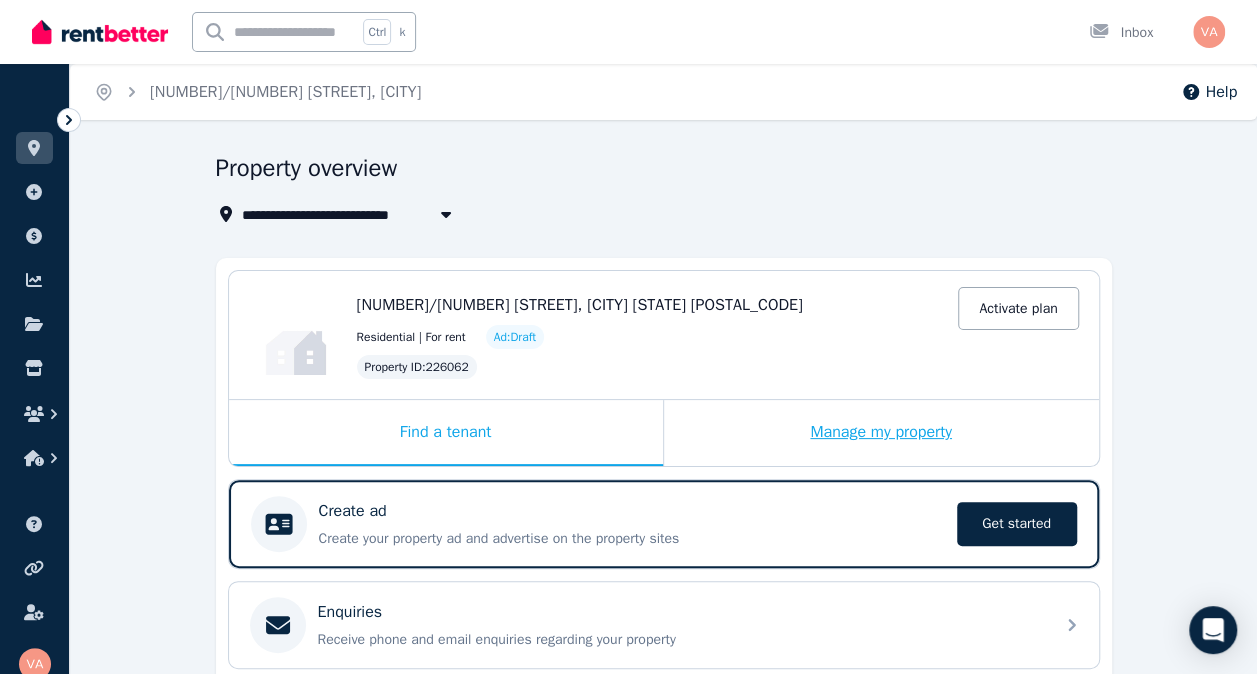 click on "Manage my property" at bounding box center [881, 433] 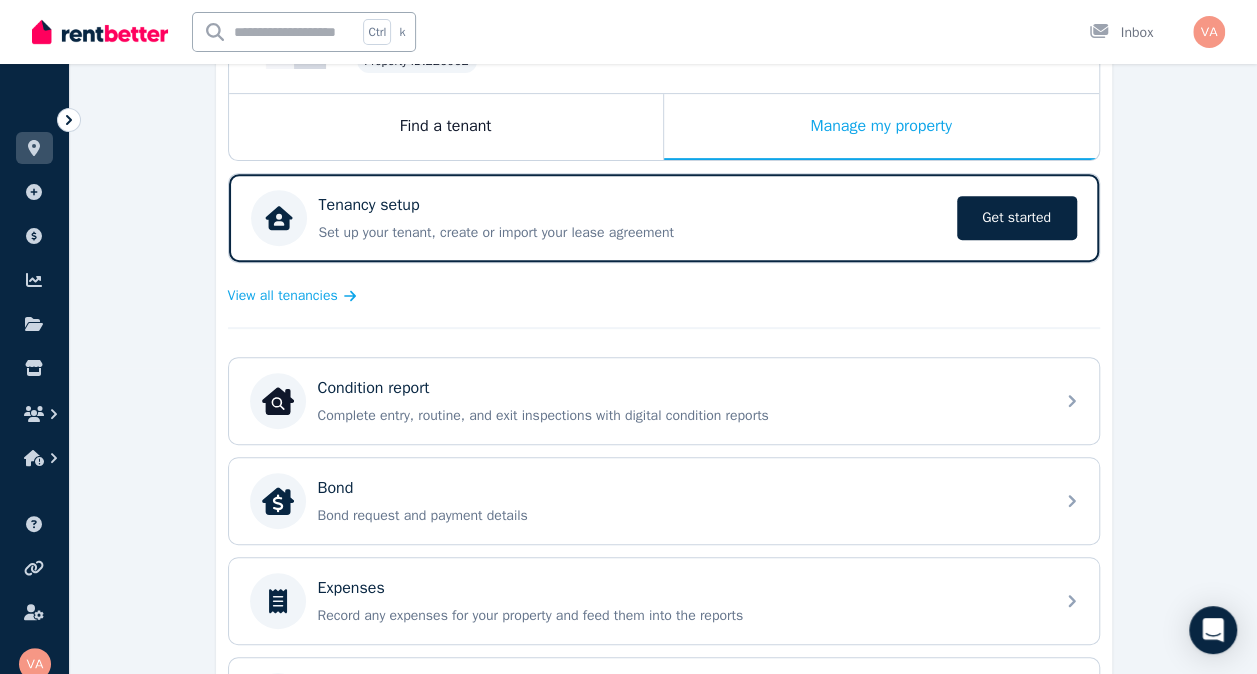 scroll, scrollTop: 312, scrollLeft: 0, axis: vertical 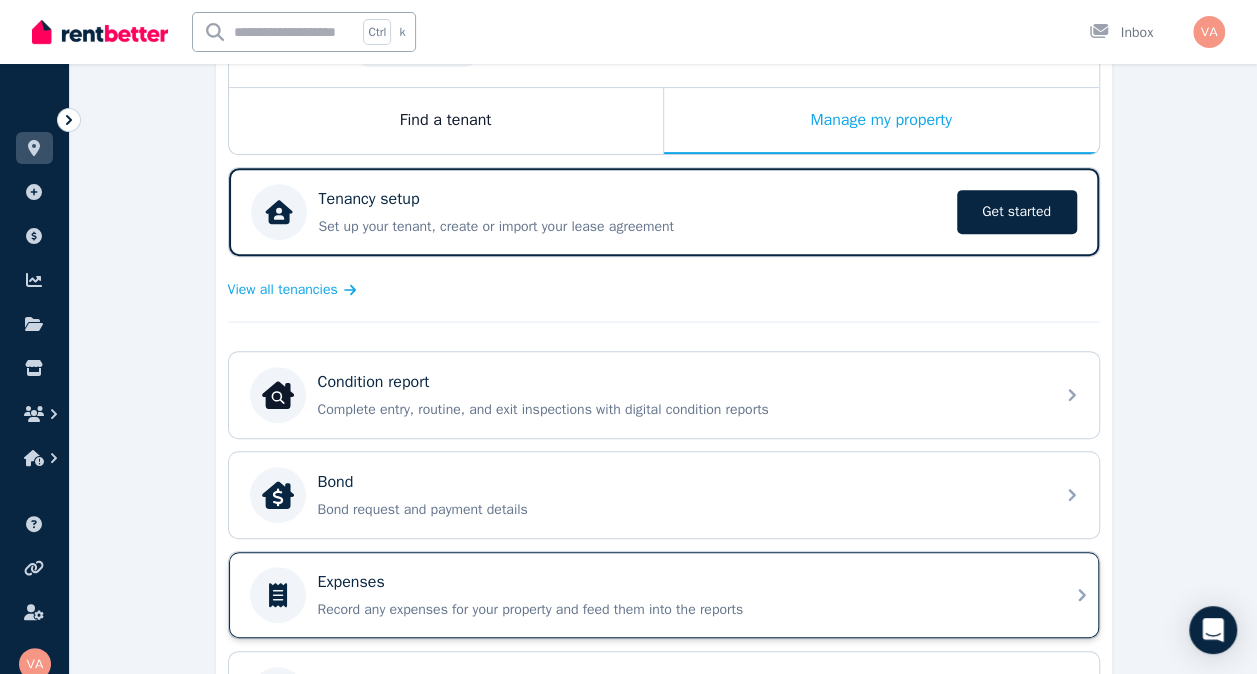 click on "Record any expenses for your property and feed them into the reports" at bounding box center [680, 610] 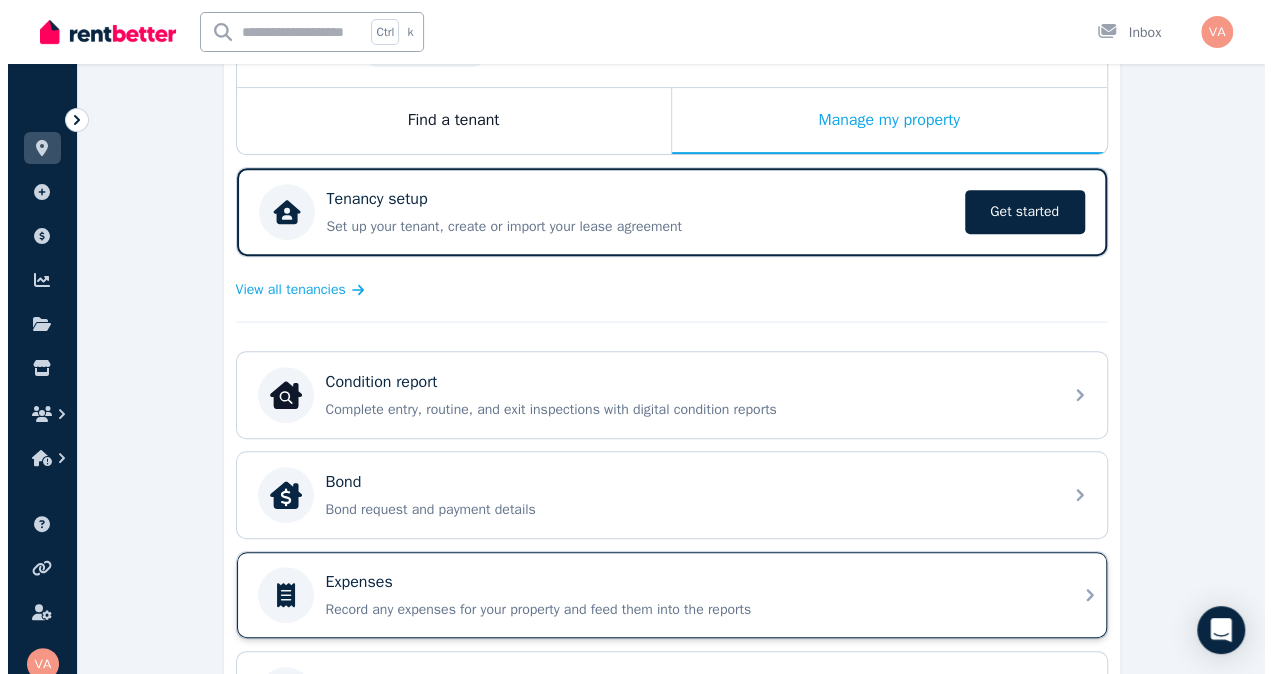 scroll, scrollTop: 0, scrollLeft: 0, axis: both 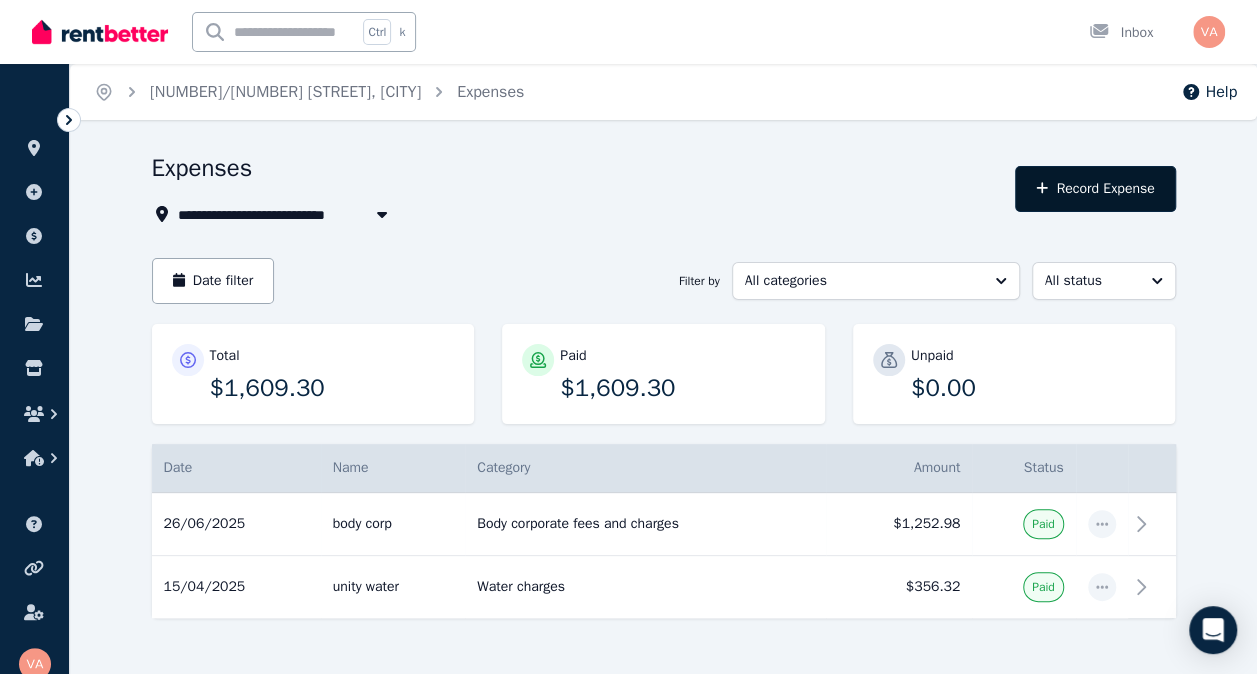 click on "Record Expense" at bounding box center [1095, 189] 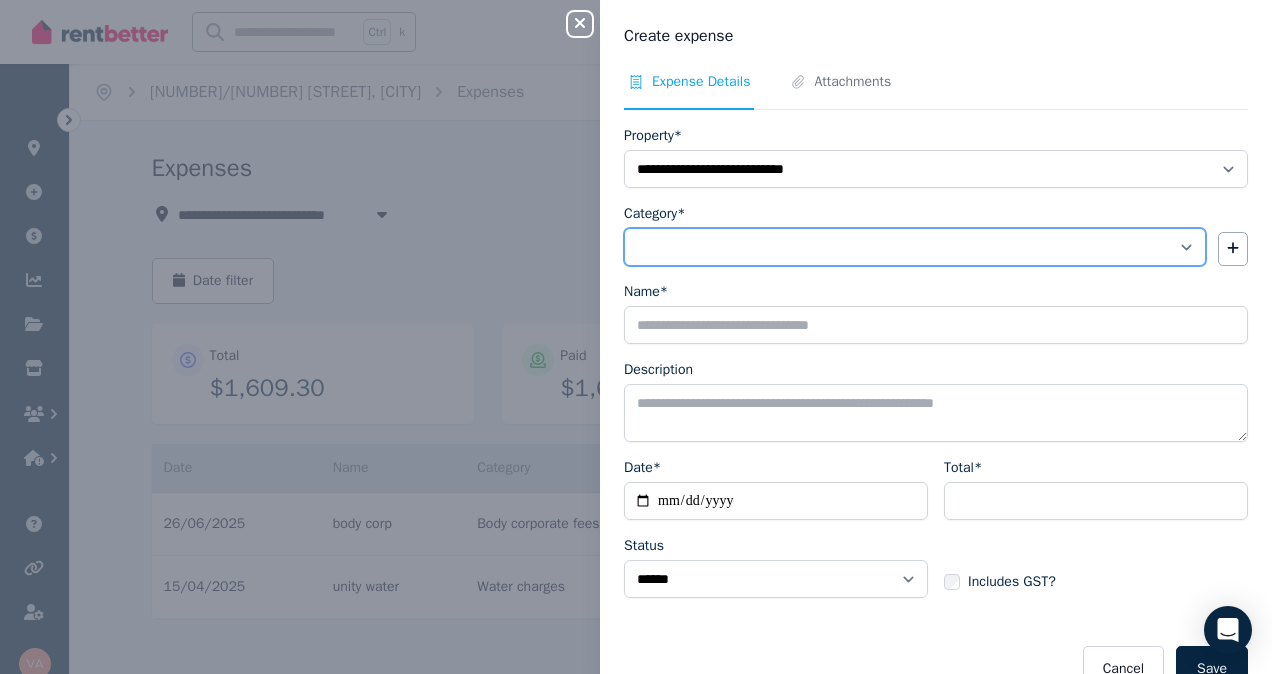 click on "**********" at bounding box center (915, 247) 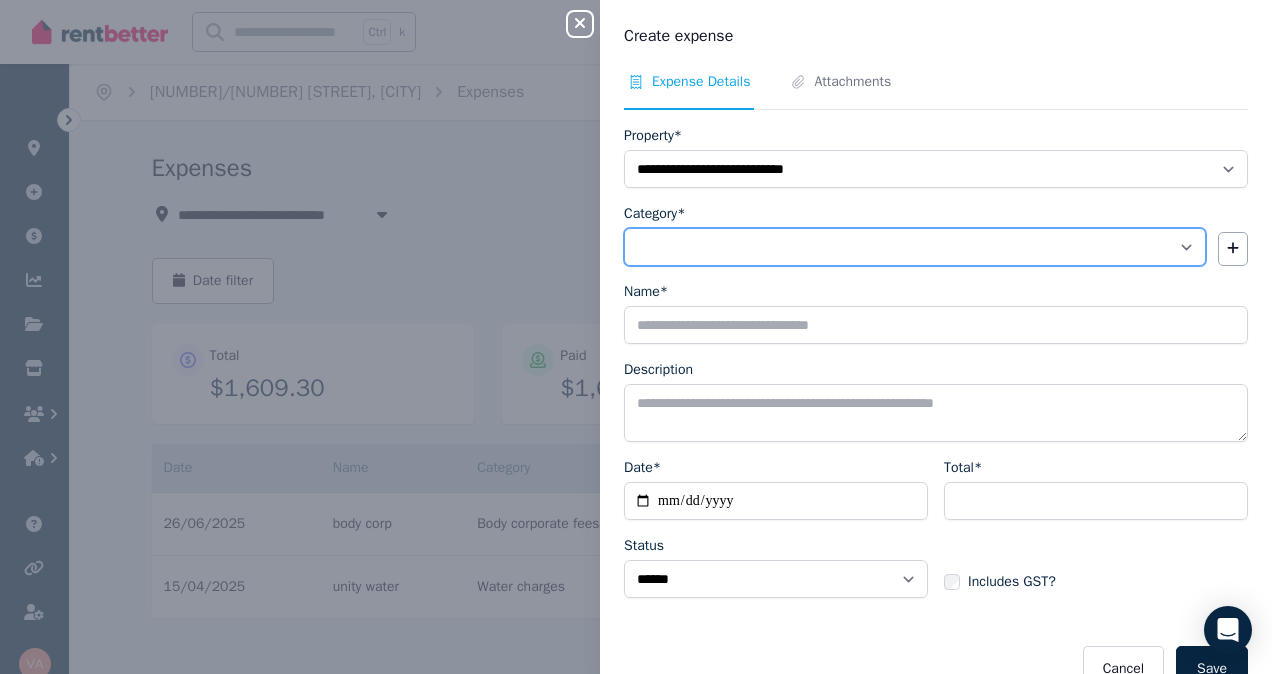 select on "**********" 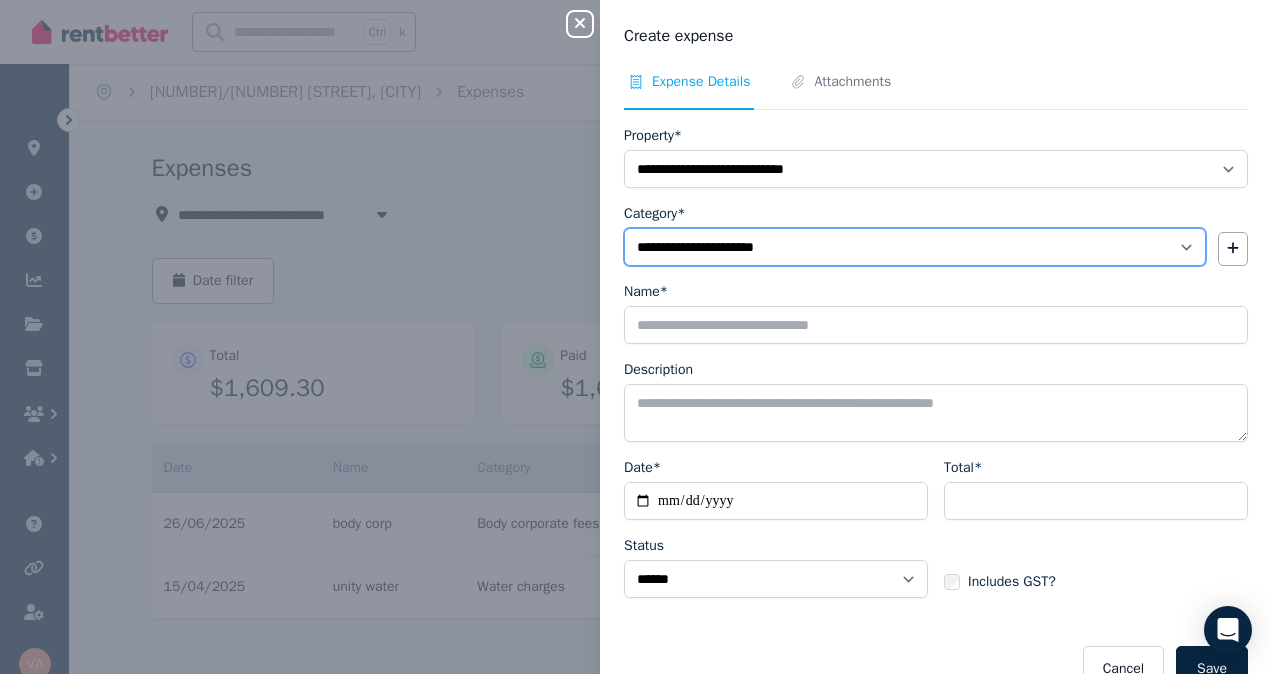 click on "**********" at bounding box center (915, 247) 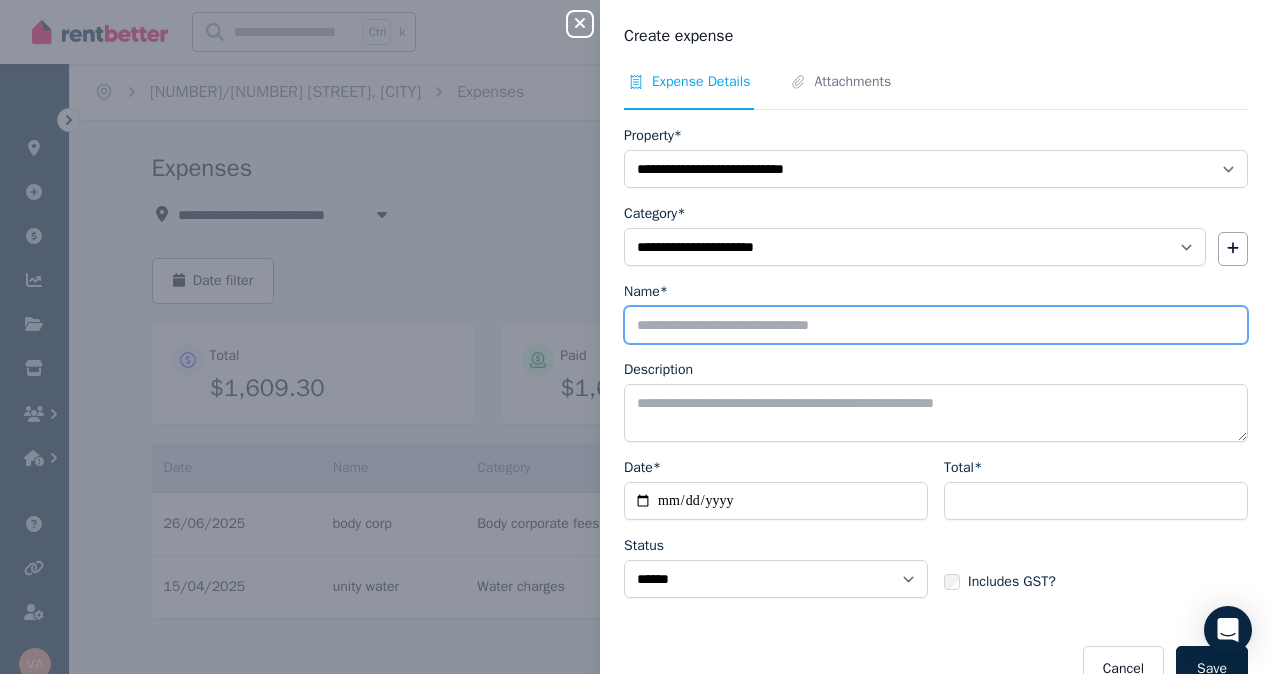 click on "Name*" at bounding box center [936, 325] 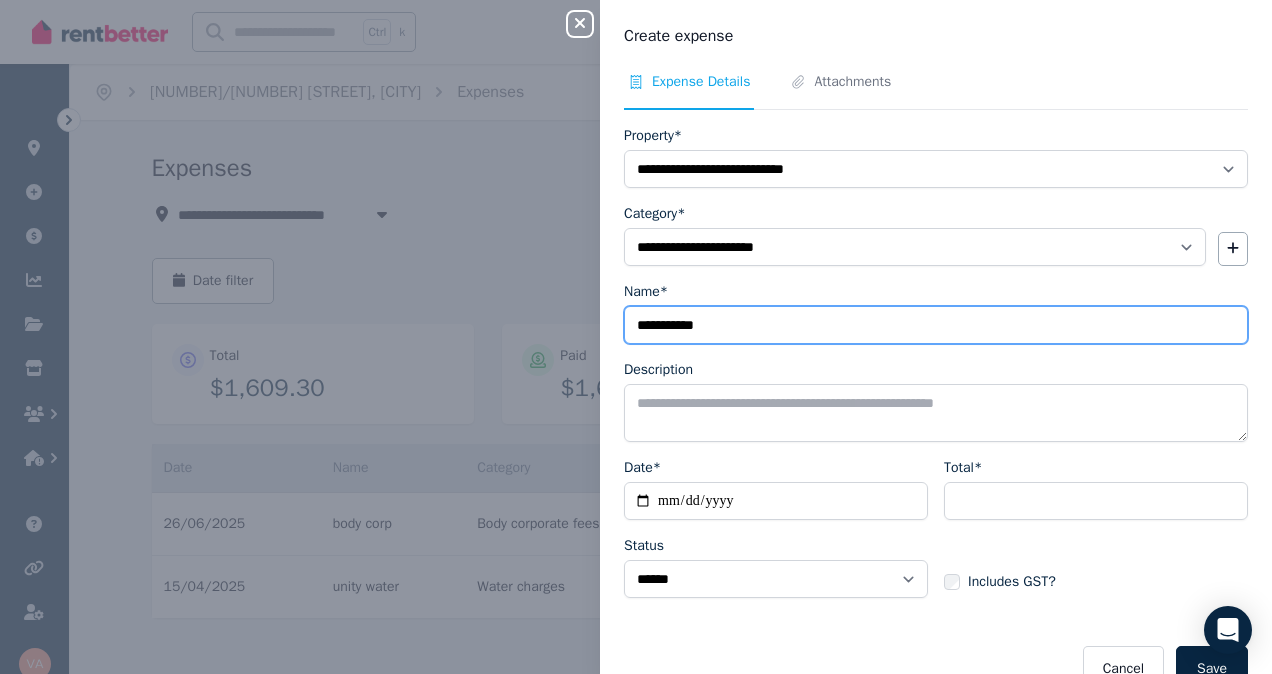 type on "**********" 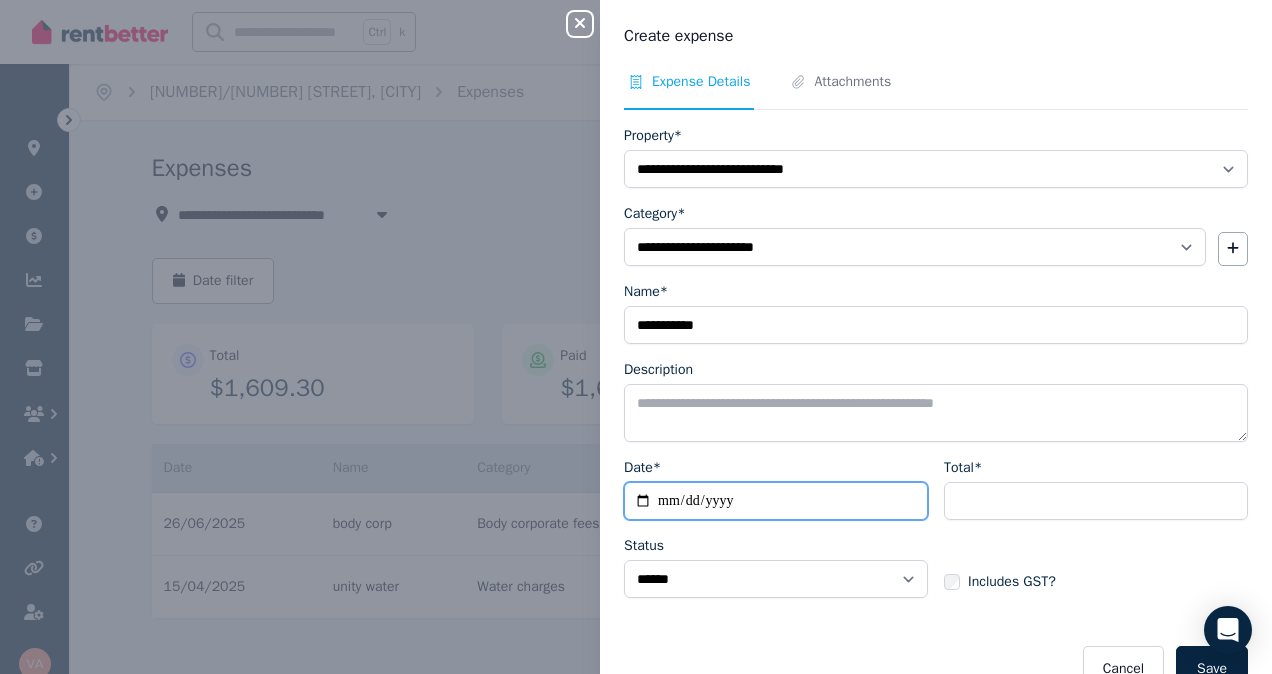 click on "Date*" at bounding box center [776, 501] 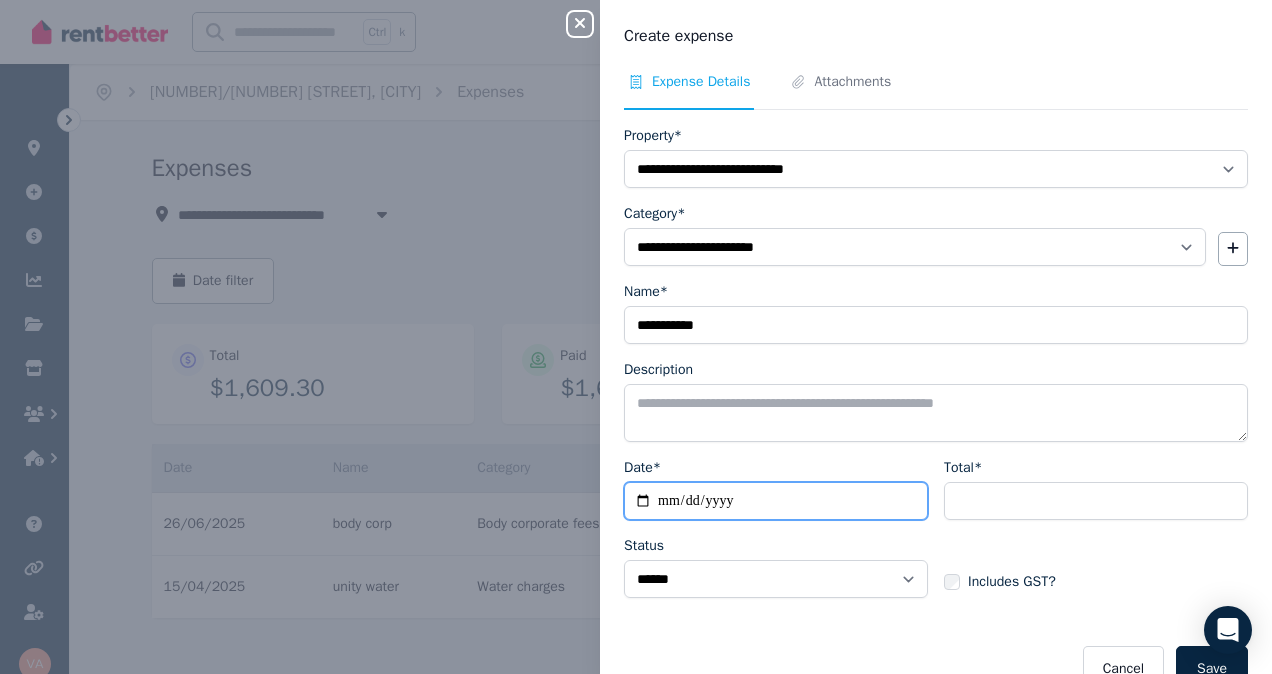type on "**********" 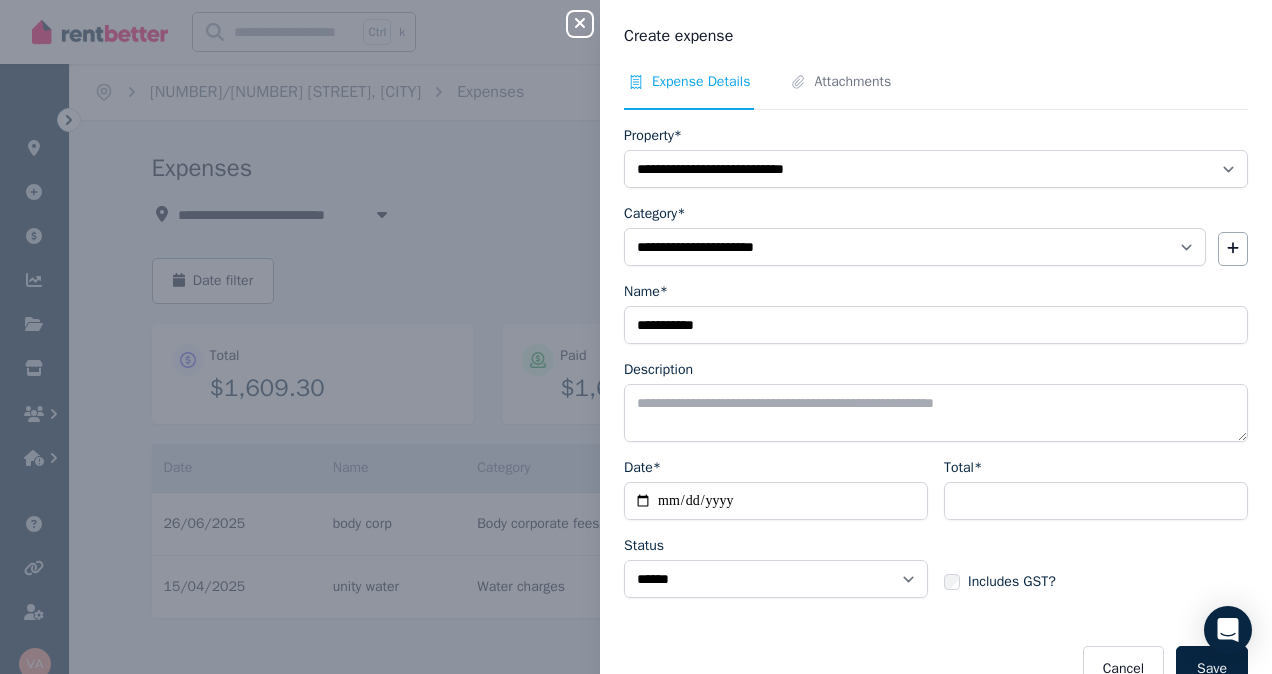 click on "Total*" at bounding box center [1096, 489] 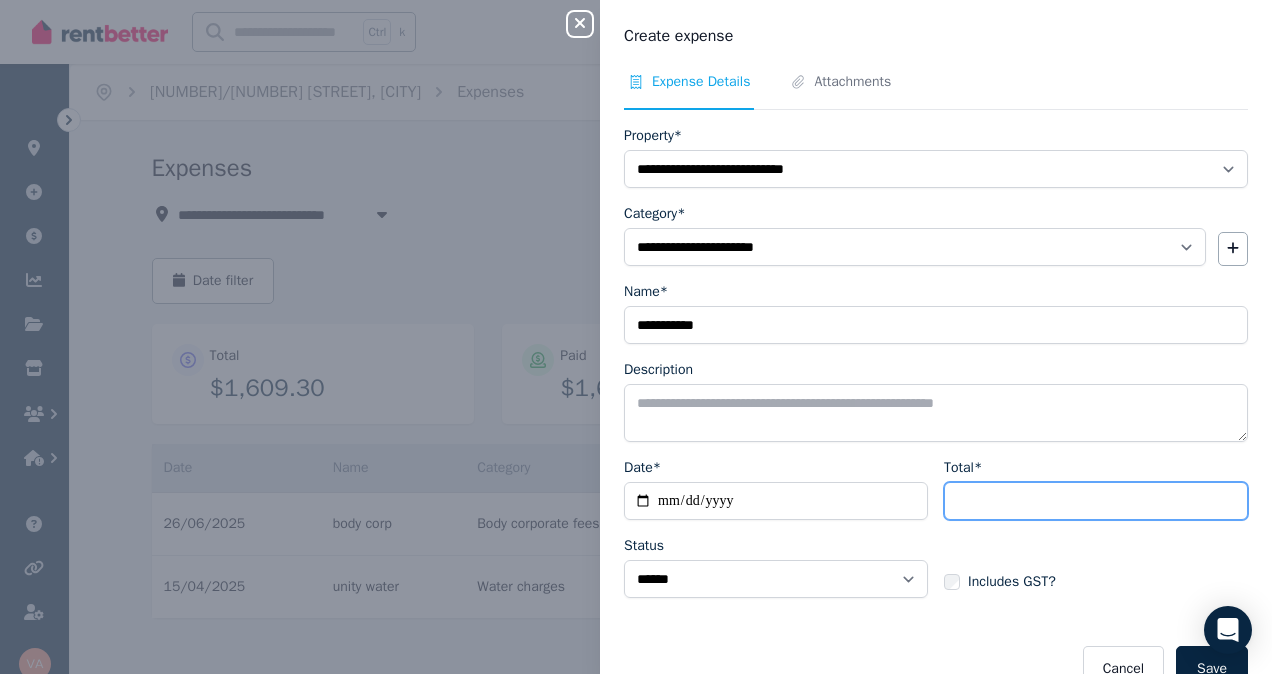 click on "Total*" at bounding box center (1096, 501) 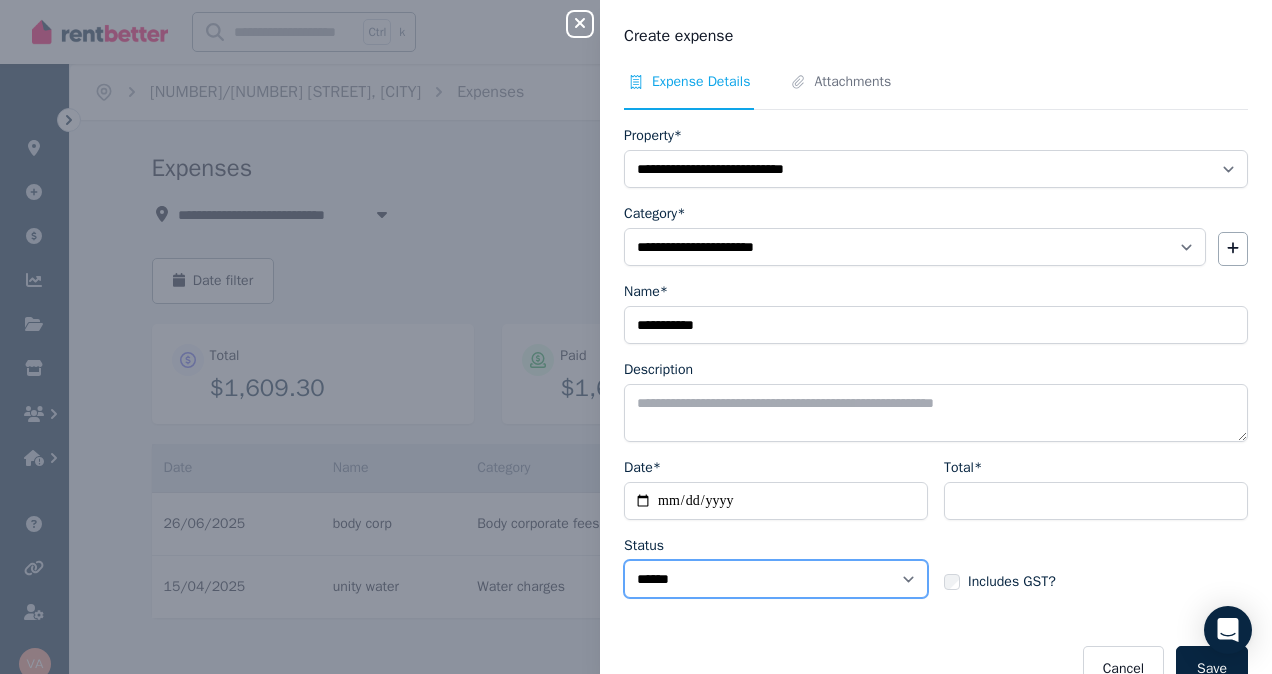 click on "****** ****" at bounding box center (776, 579) 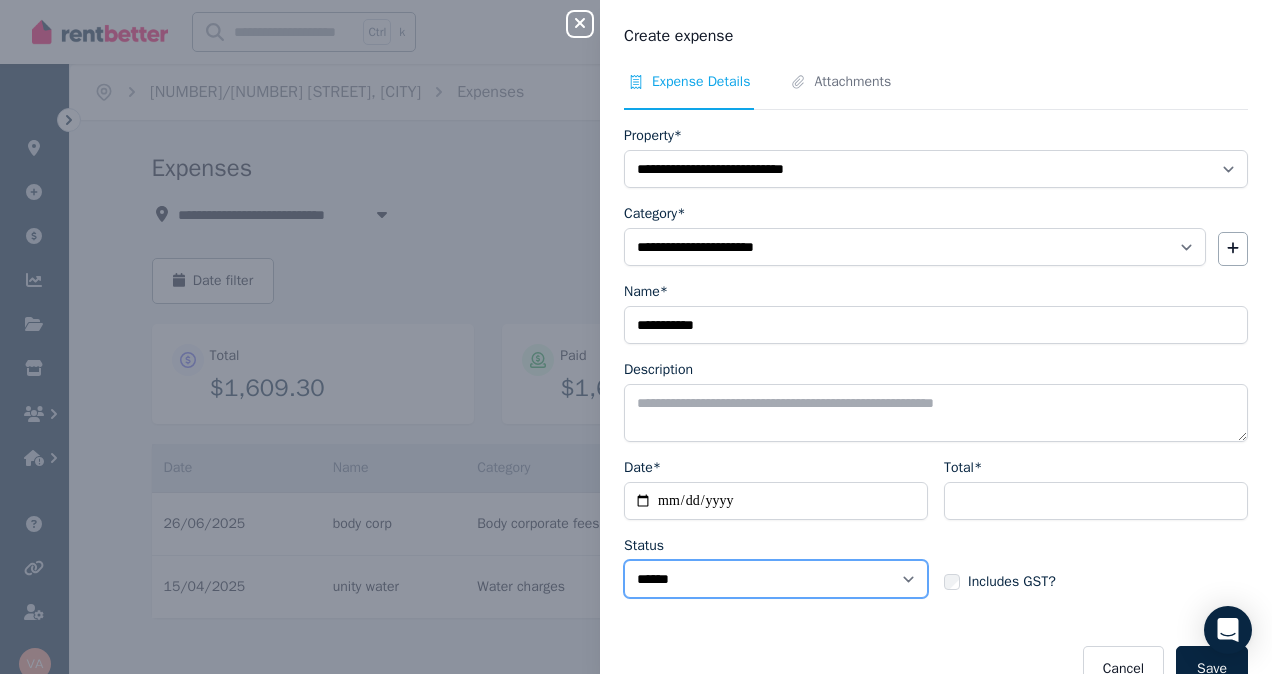 select on "**********" 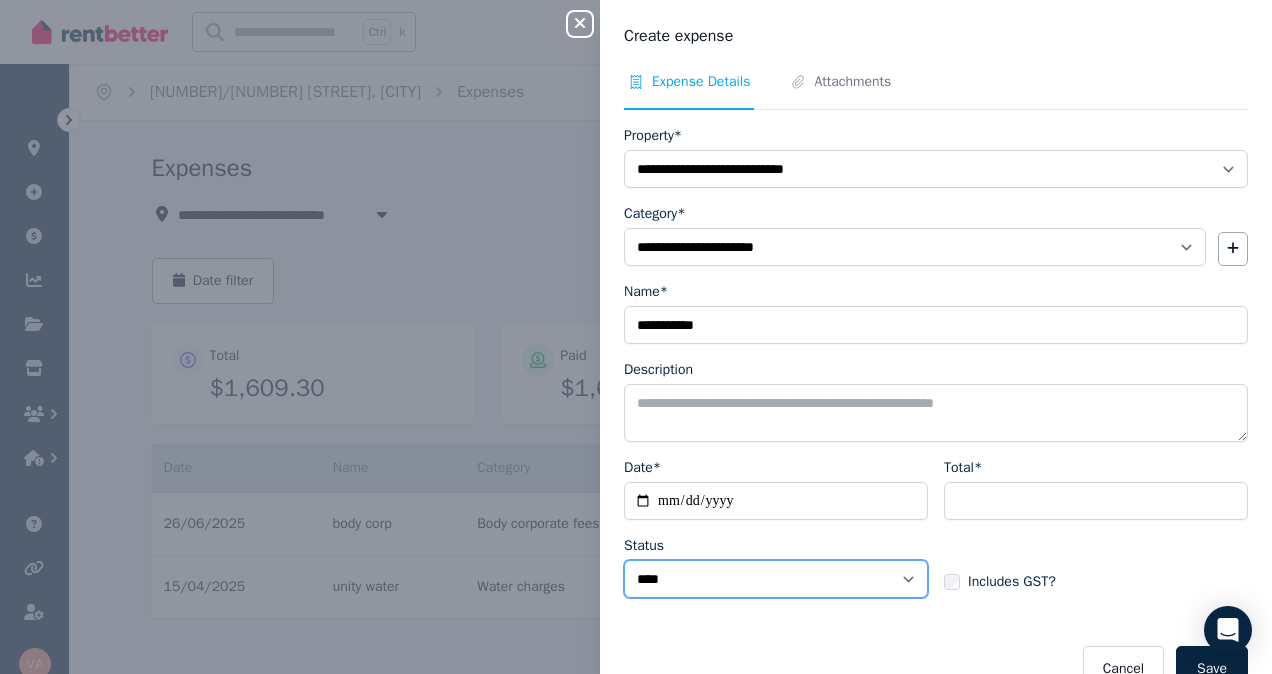 click on "****** ****" at bounding box center (776, 579) 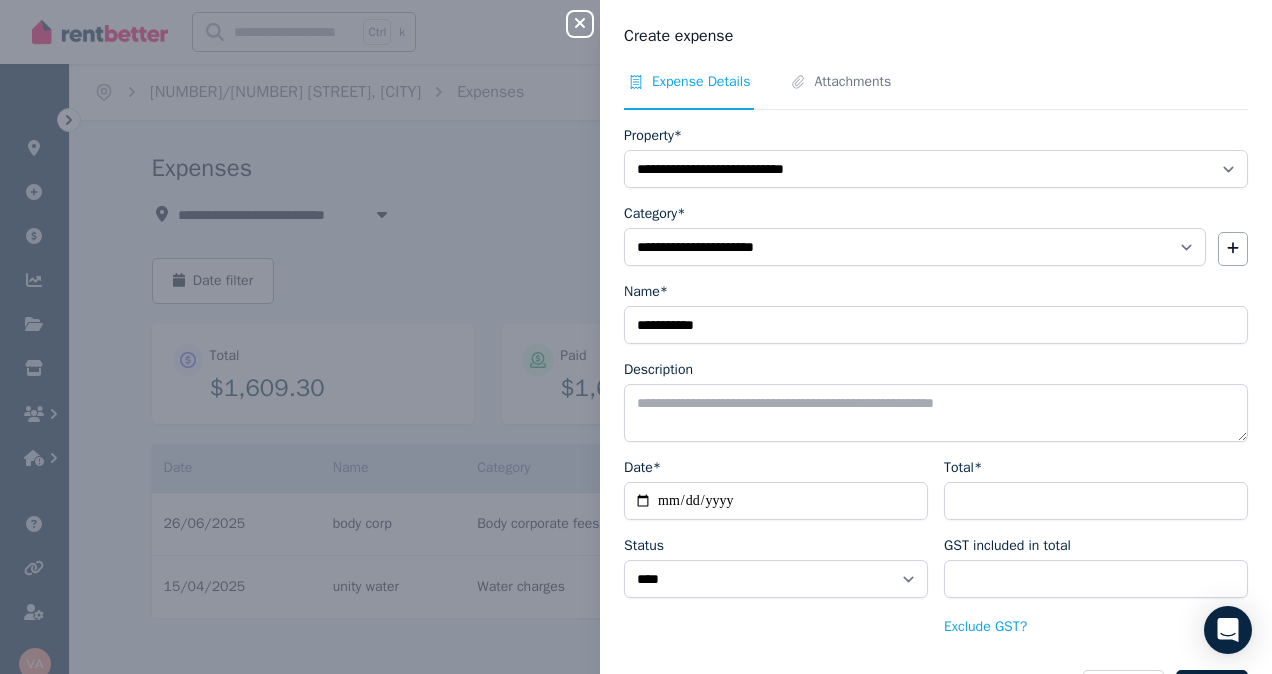 scroll, scrollTop: 61, scrollLeft: 0, axis: vertical 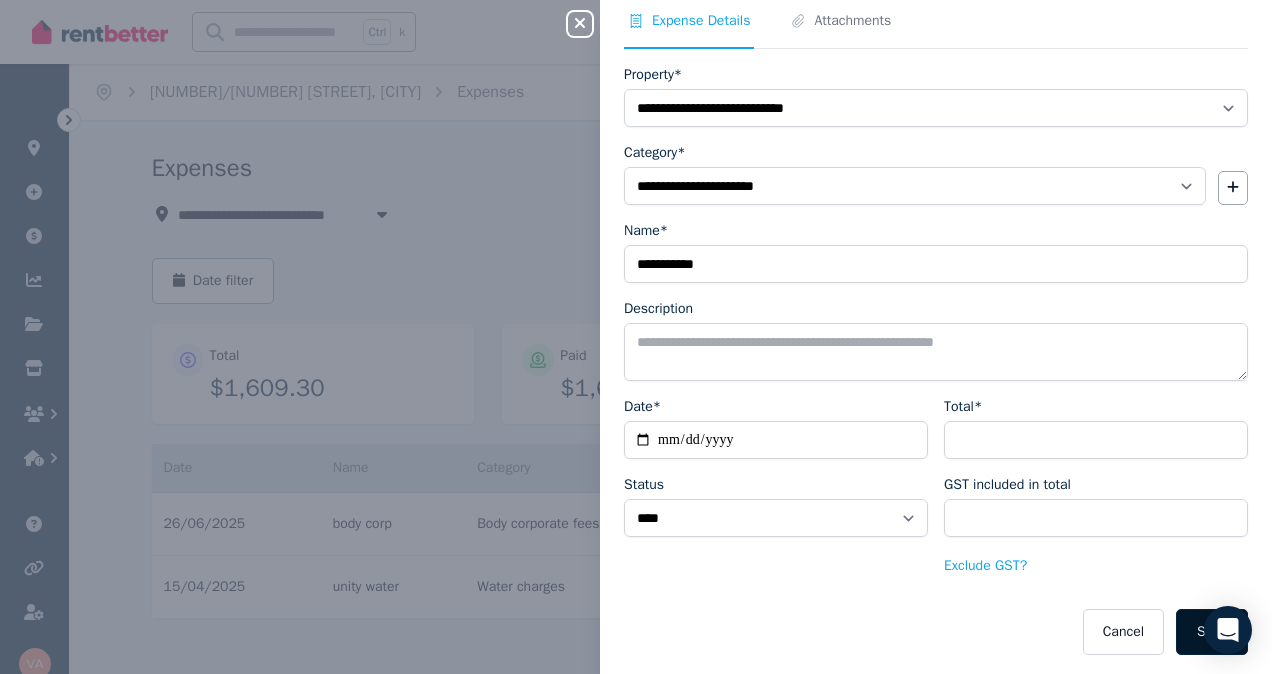 click on "Save" at bounding box center [1212, 632] 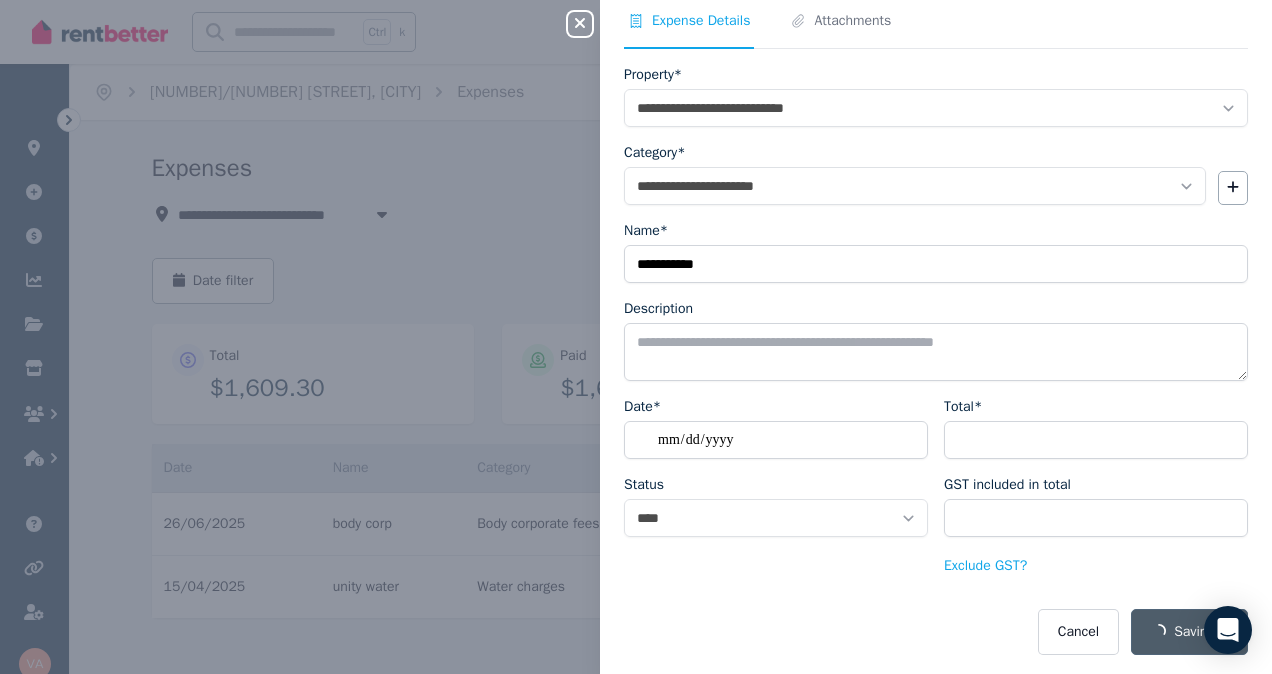 select on "**********" 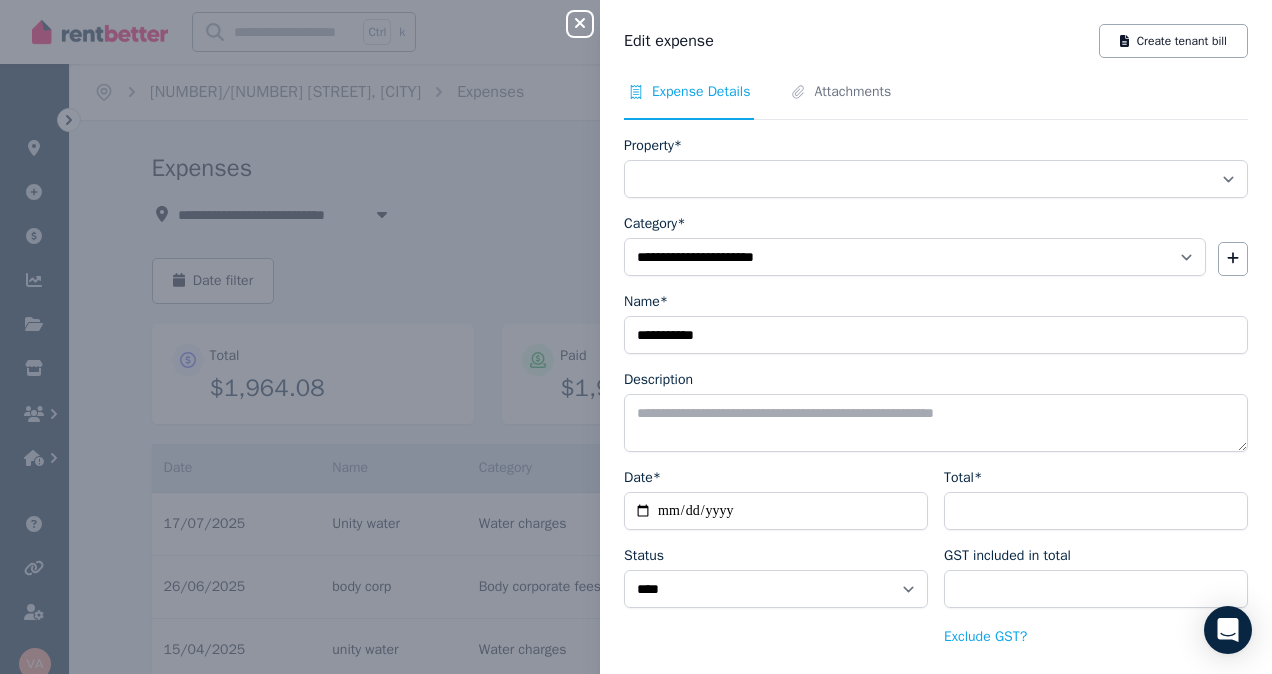 select on "**********" 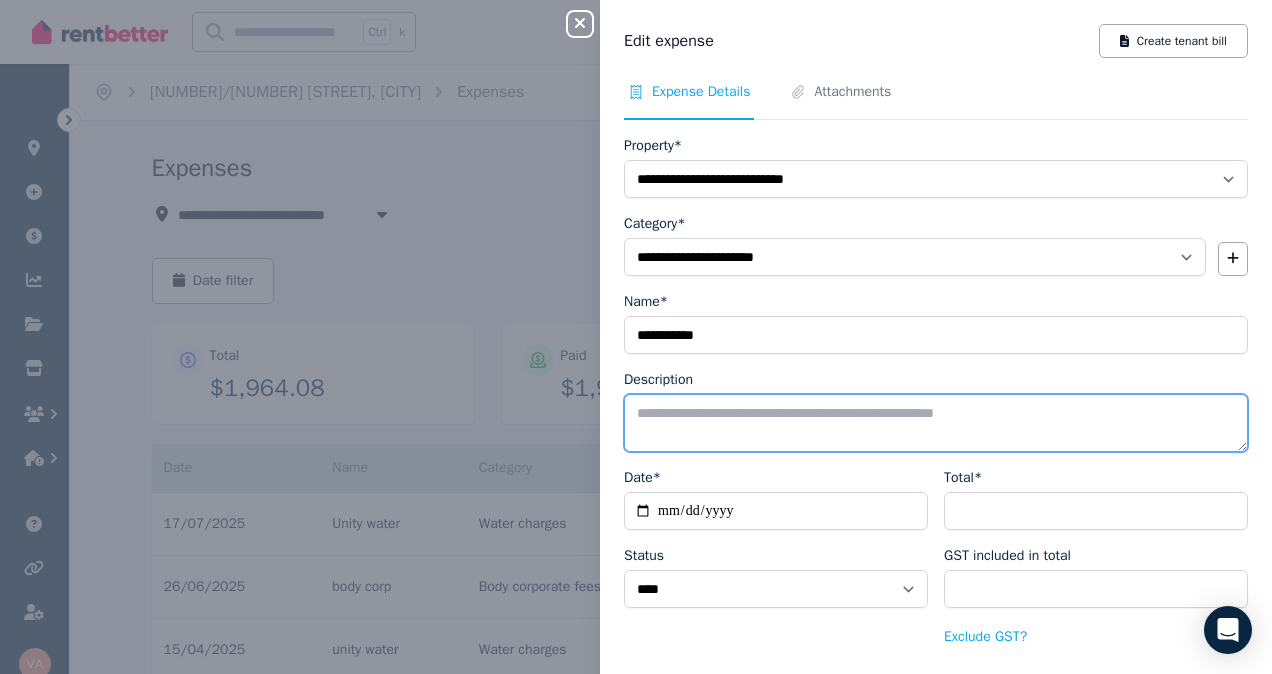 click on "Description" at bounding box center (936, 423) 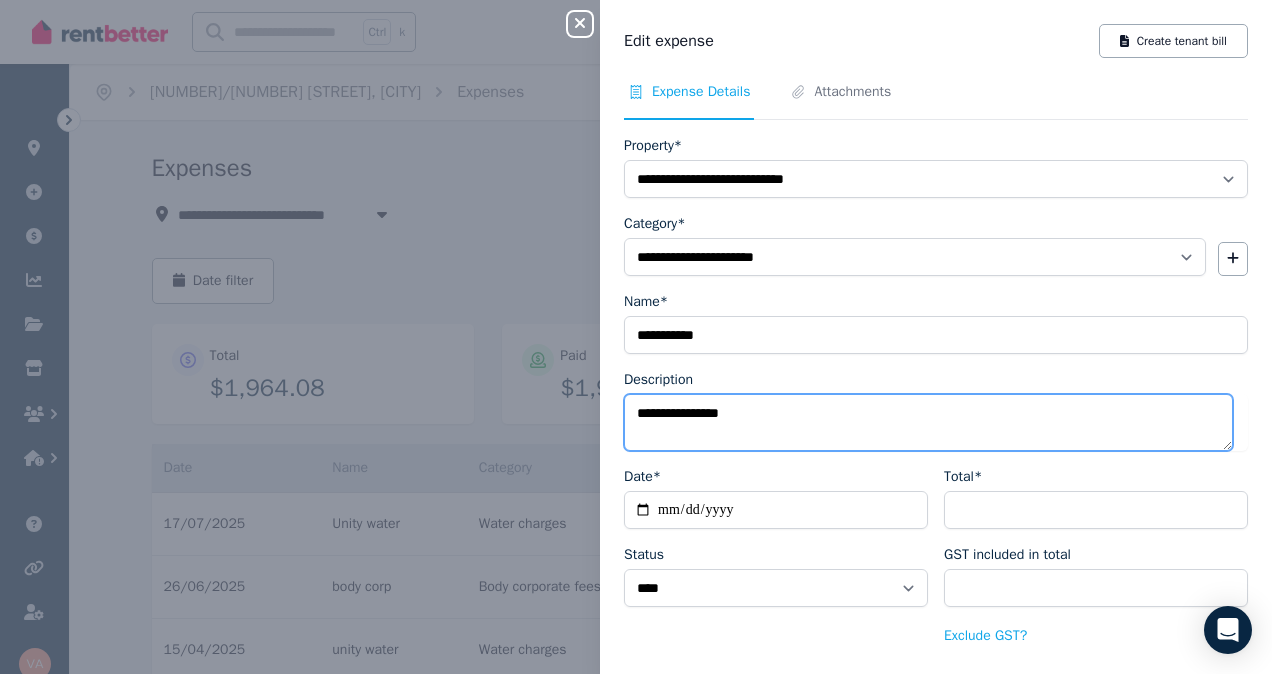 scroll, scrollTop: 70, scrollLeft: 0, axis: vertical 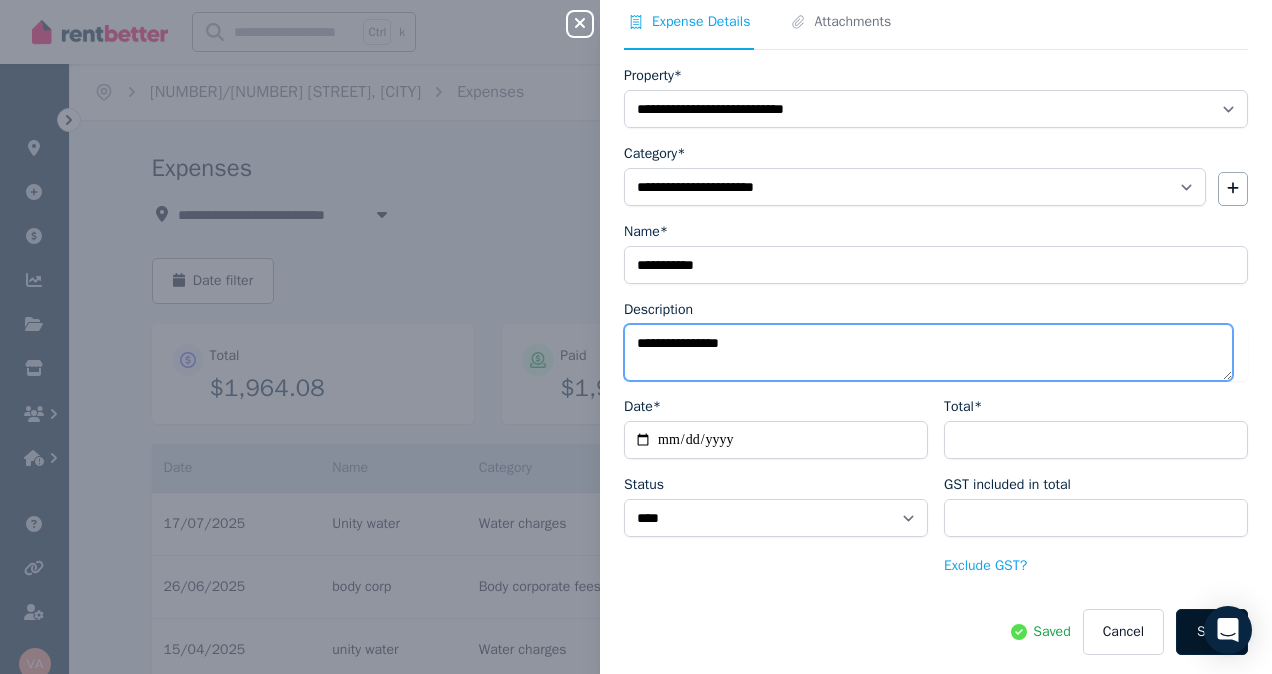 type on "**********" 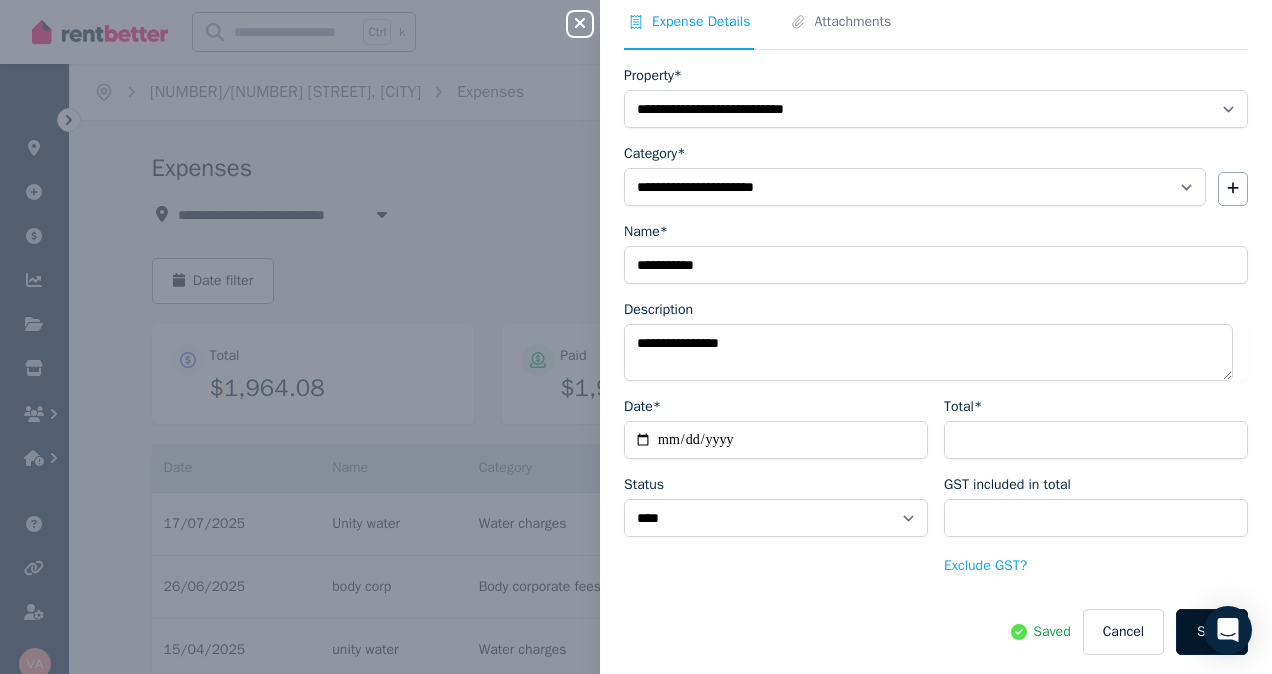 click on "Save" at bounding box center (1212, 632) 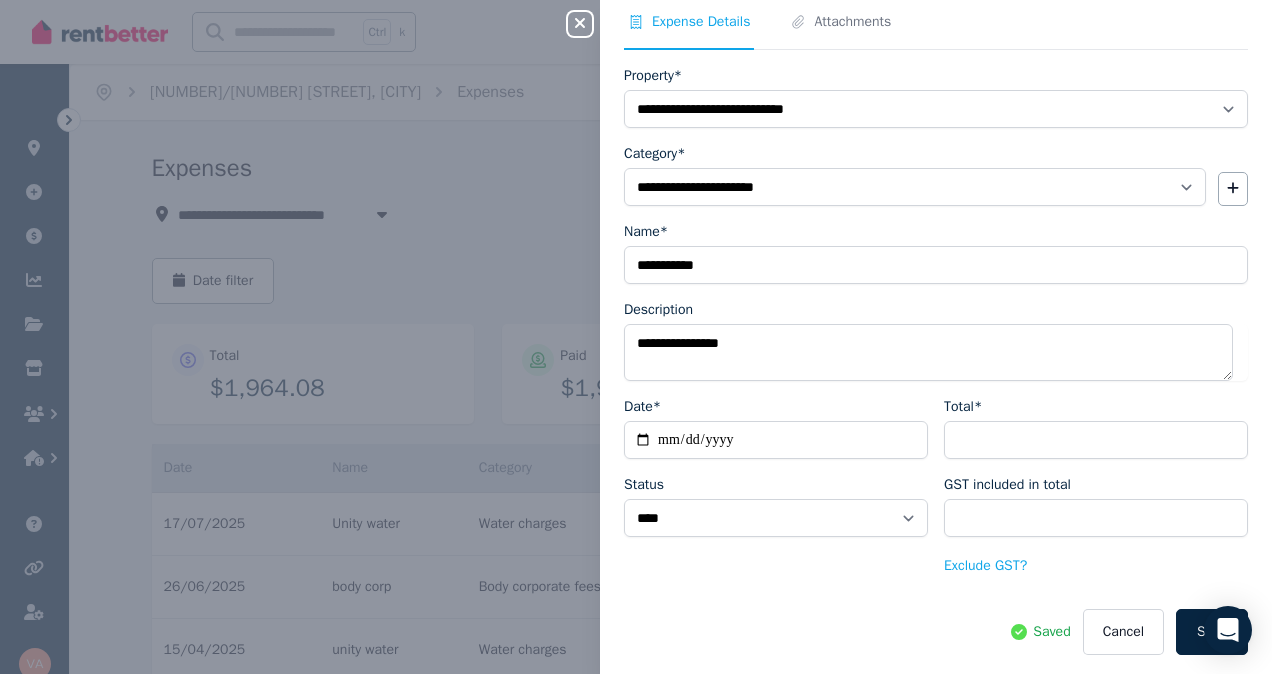 click 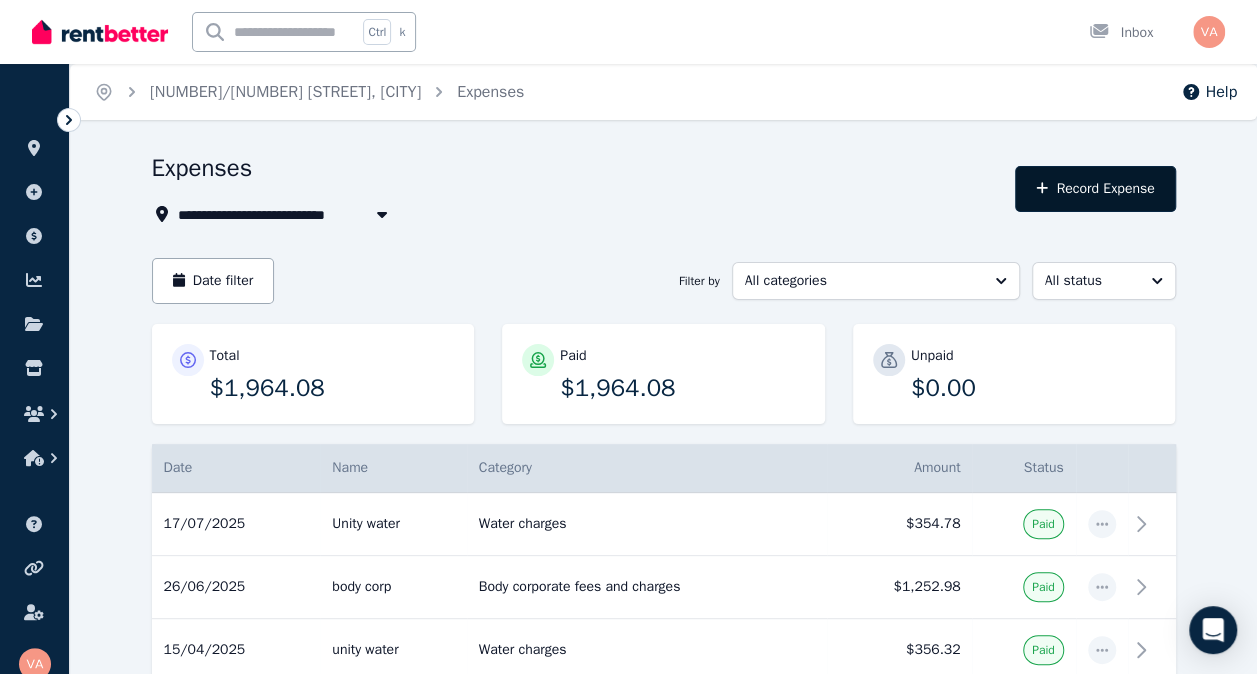 click on "Record Expense" at bounding box center [1095, 189] 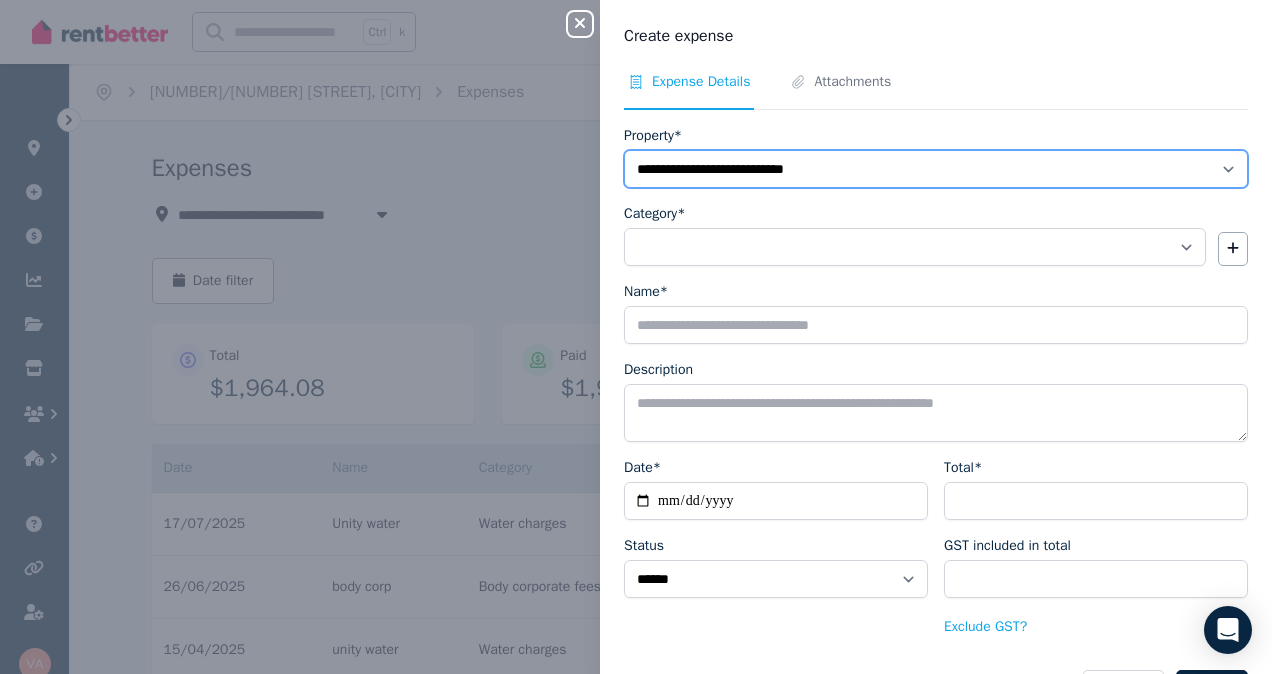 click on "**********" at bounding box center [936, 169] 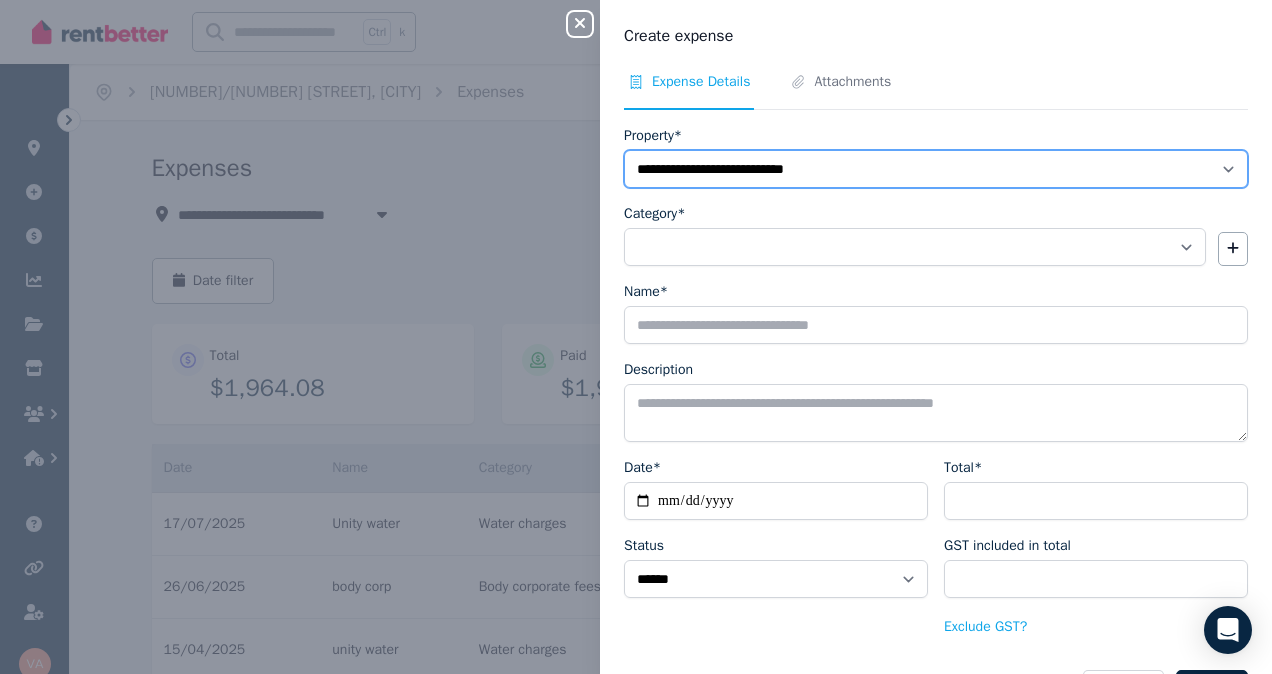 select on "**********" 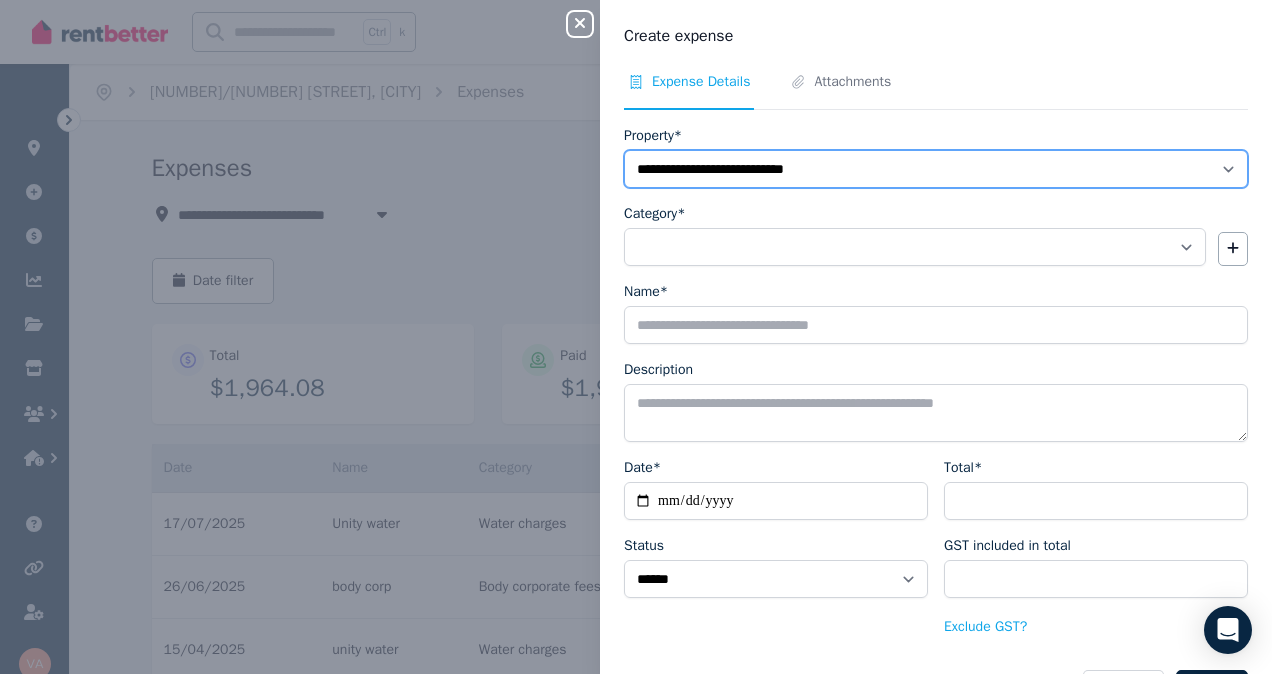 click on "**********" at bounding box center [936, 169] 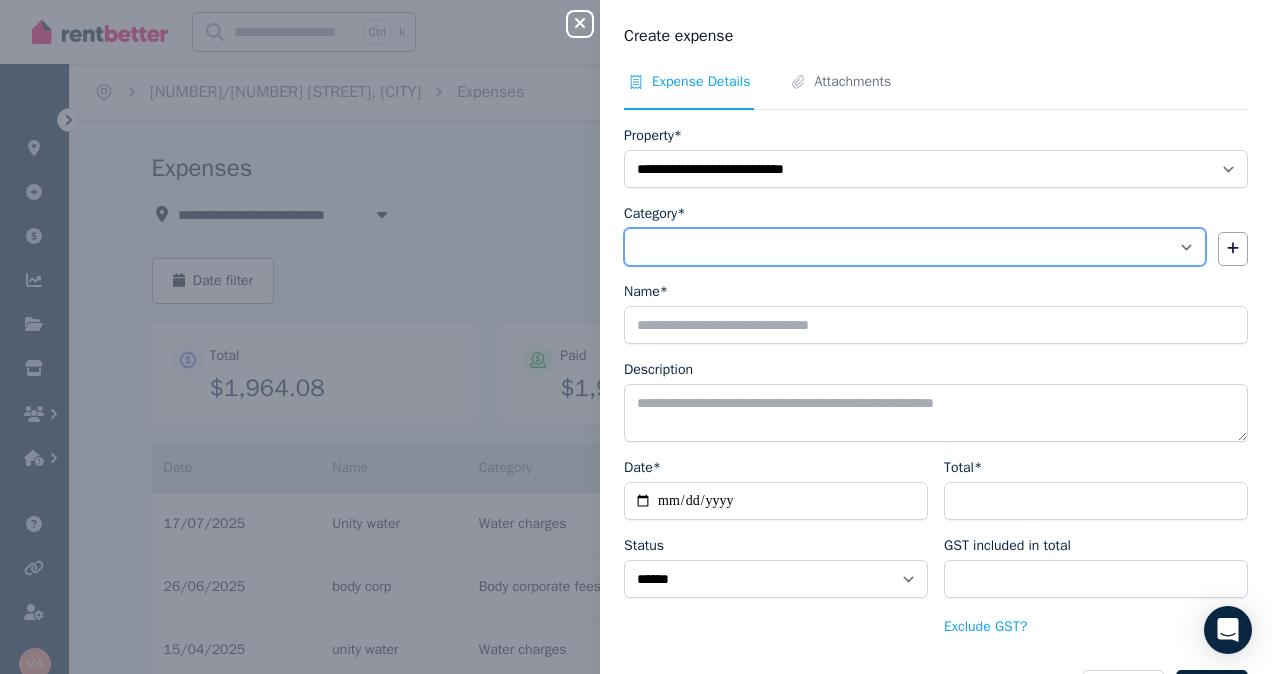 click on "**********" at bounding box center [915, 247] 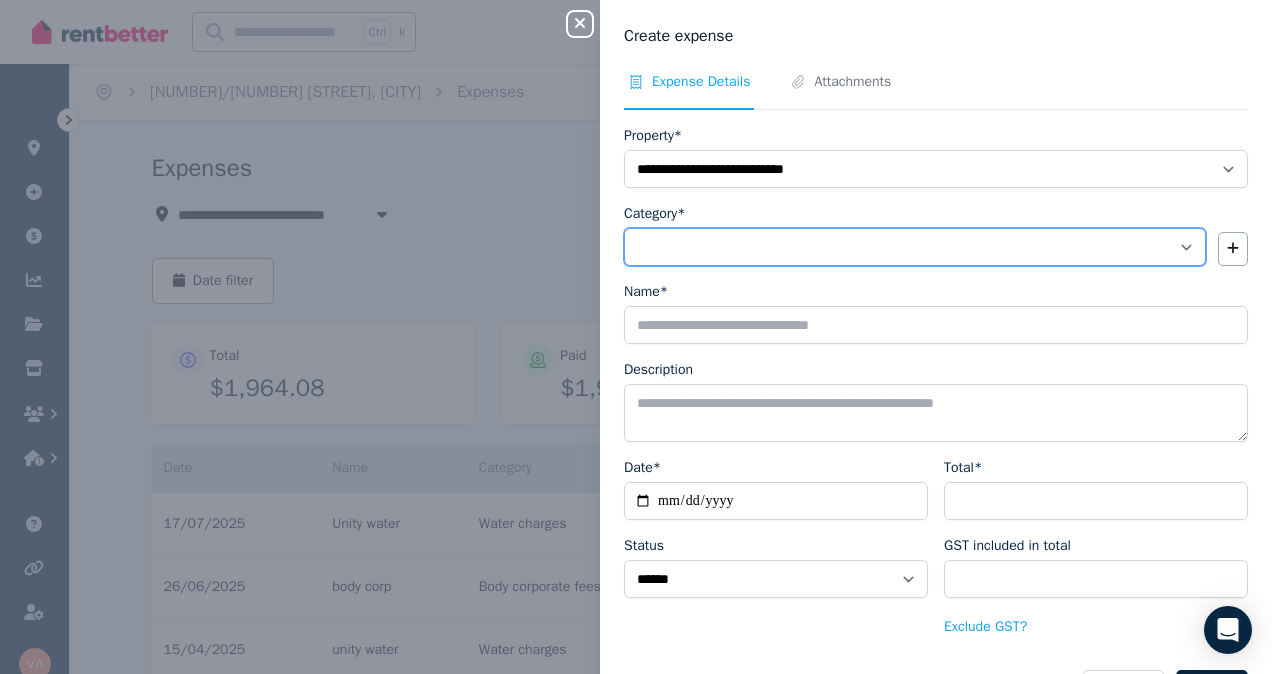 select on "**********" 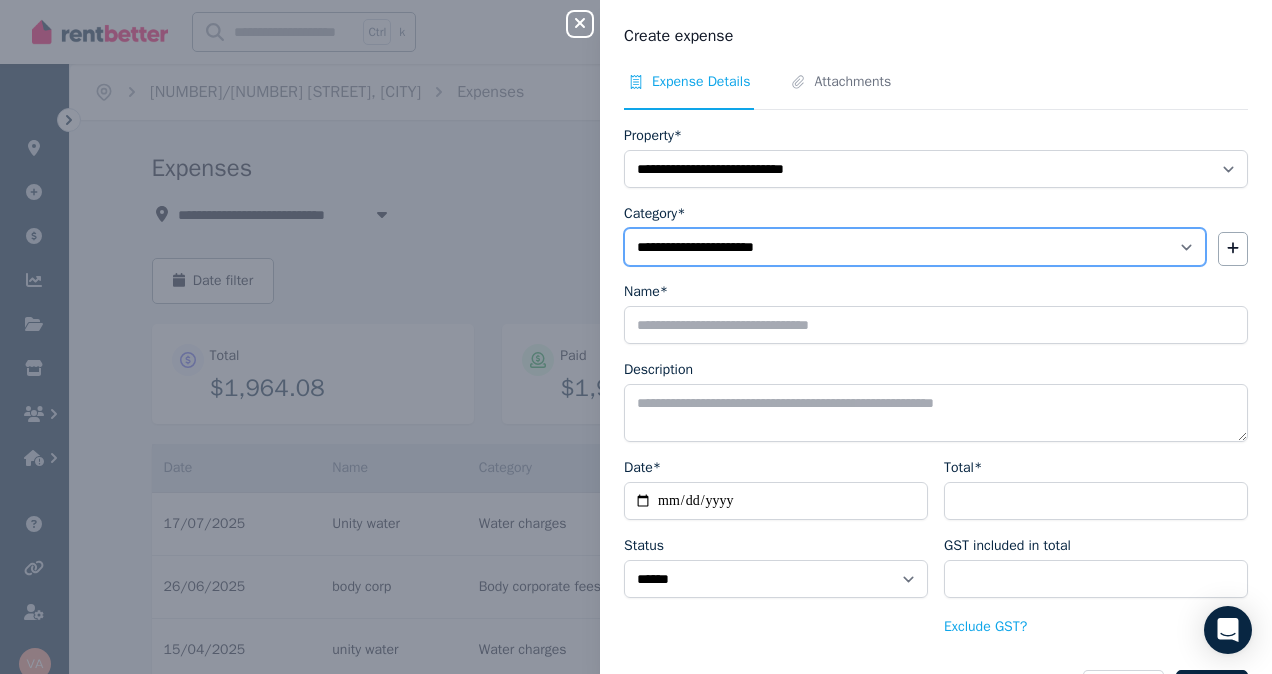 click on "**********" at bounding box center [915, 247] 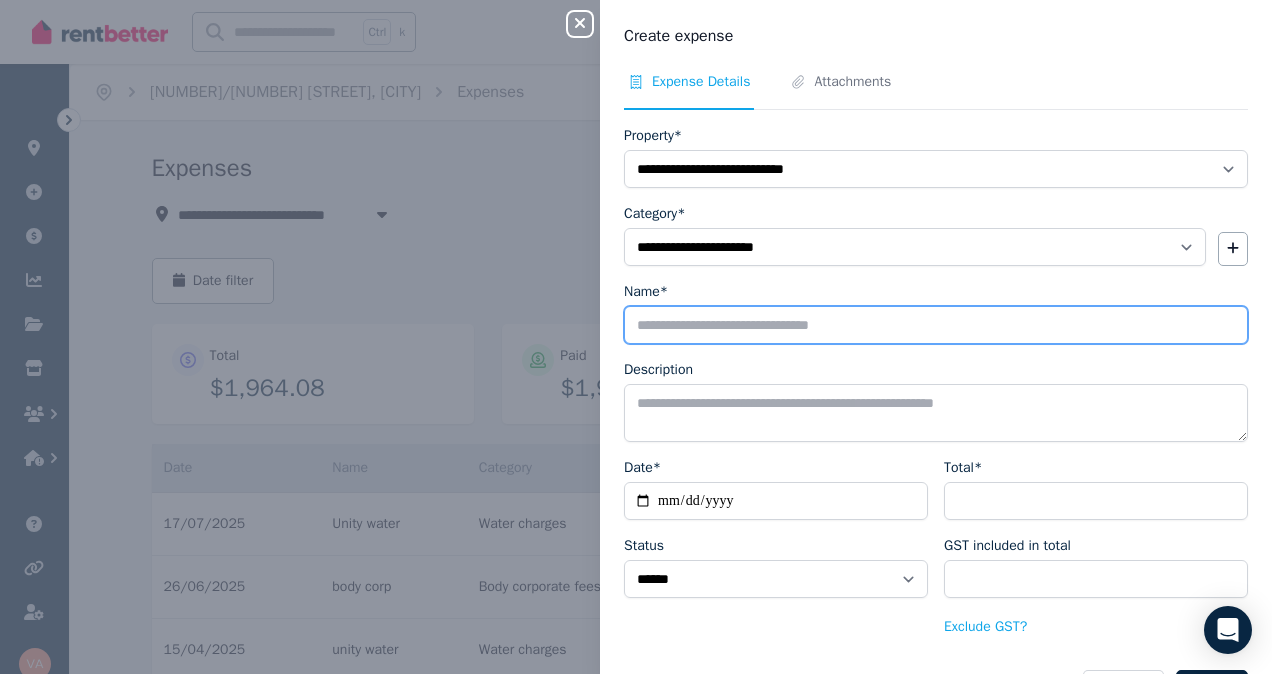 click on "Name*" at bounding box center [936, 325] 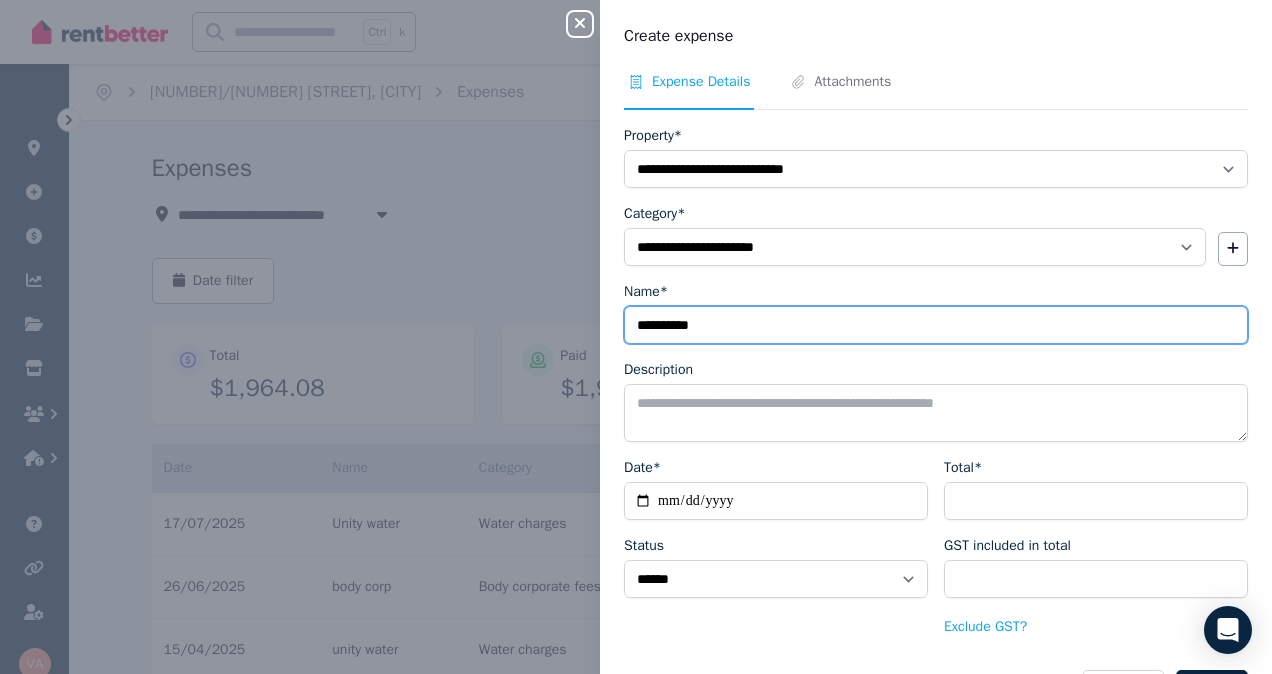 type on "**********" 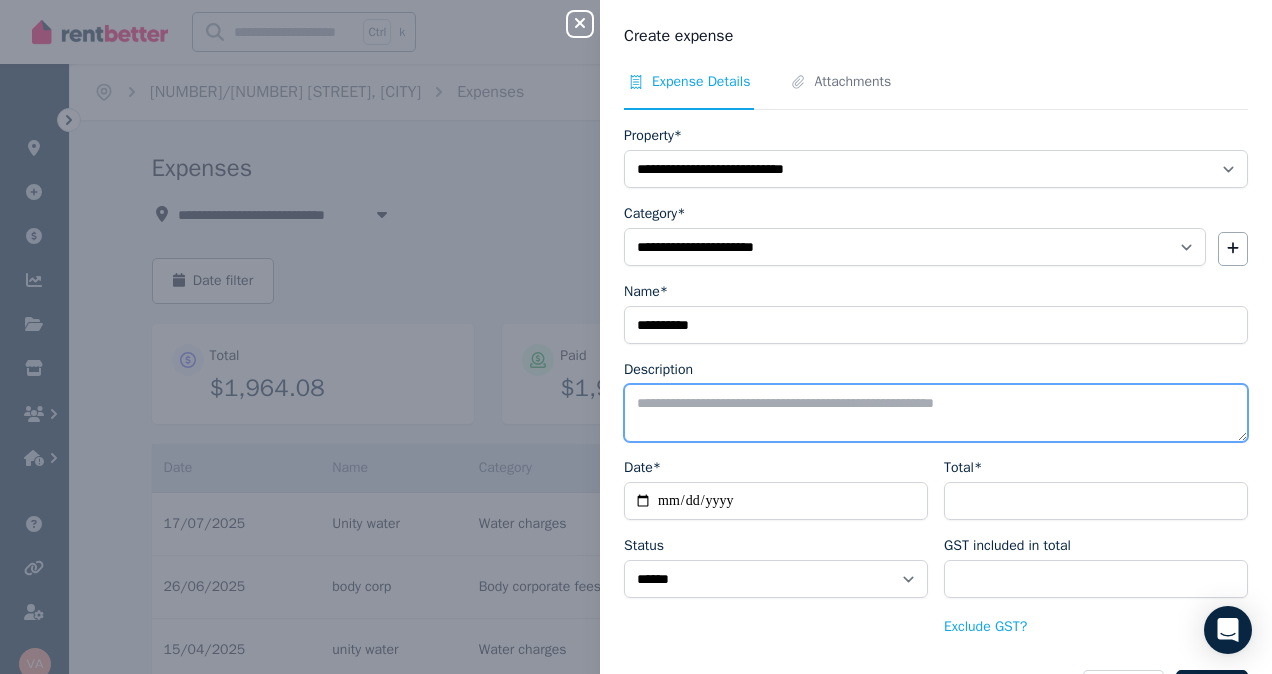 click on "Description" at bounding box center [936, 413] 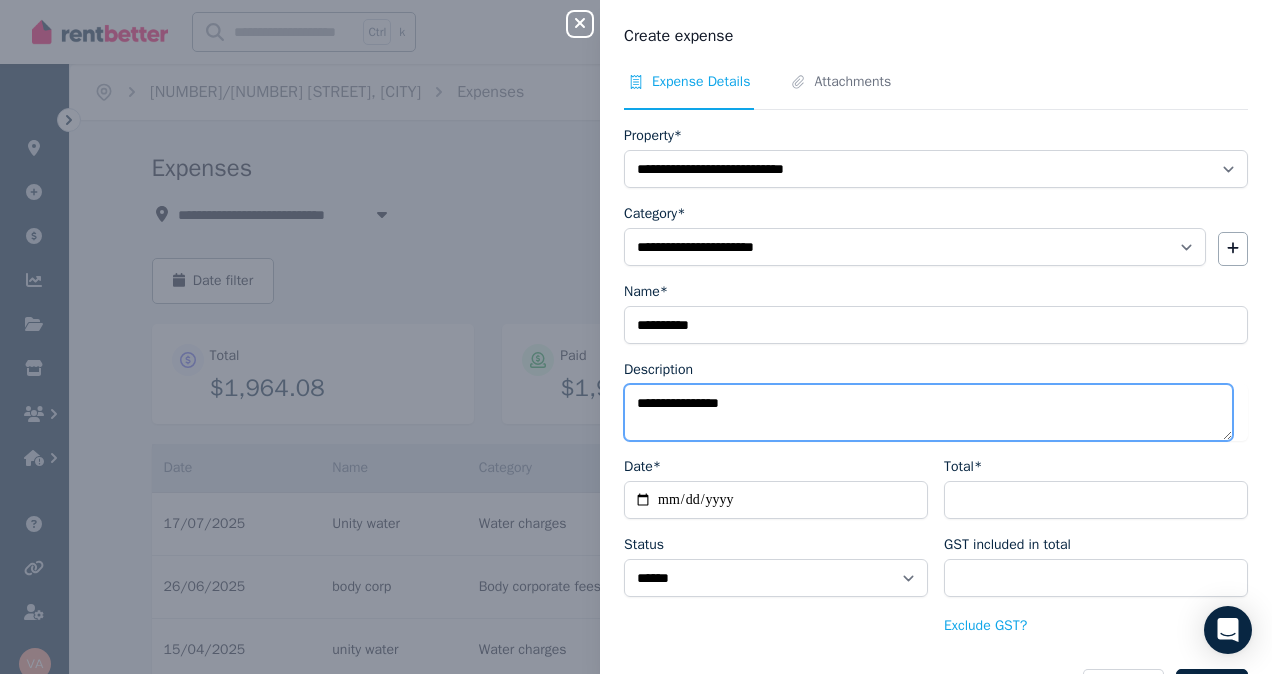 type on "**********" 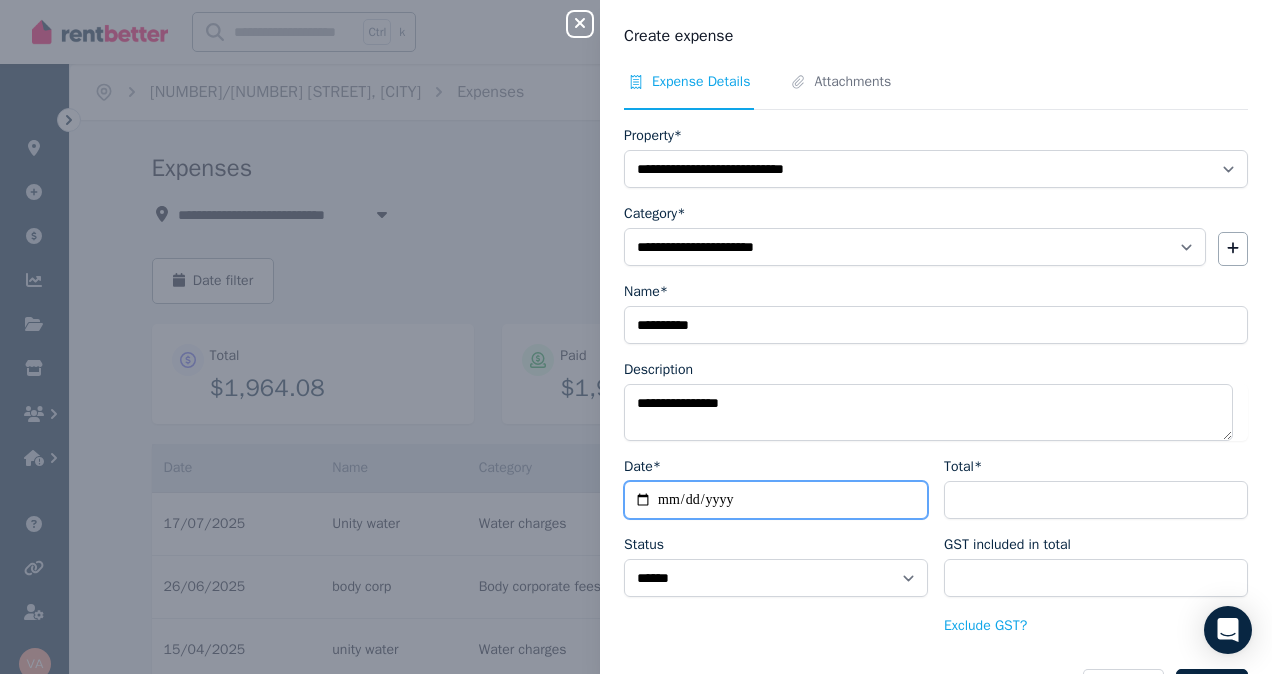 click on "Date*" at bounding box center [776, 500] 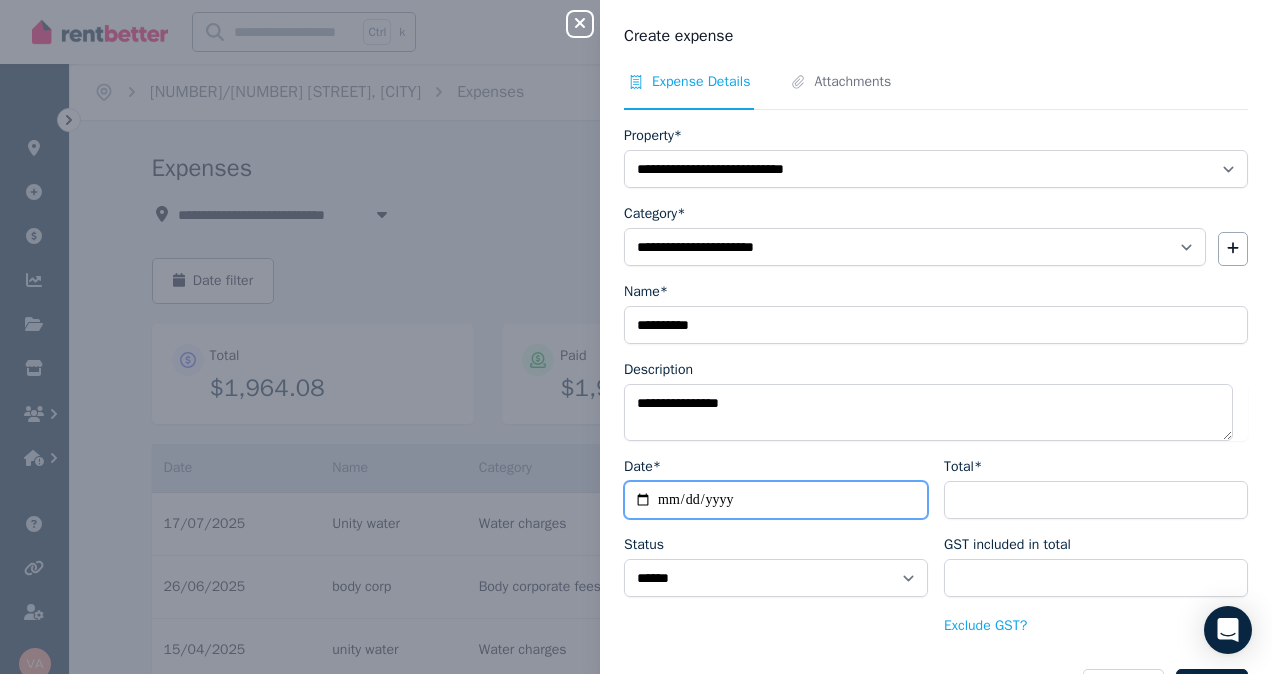 type on "**********" 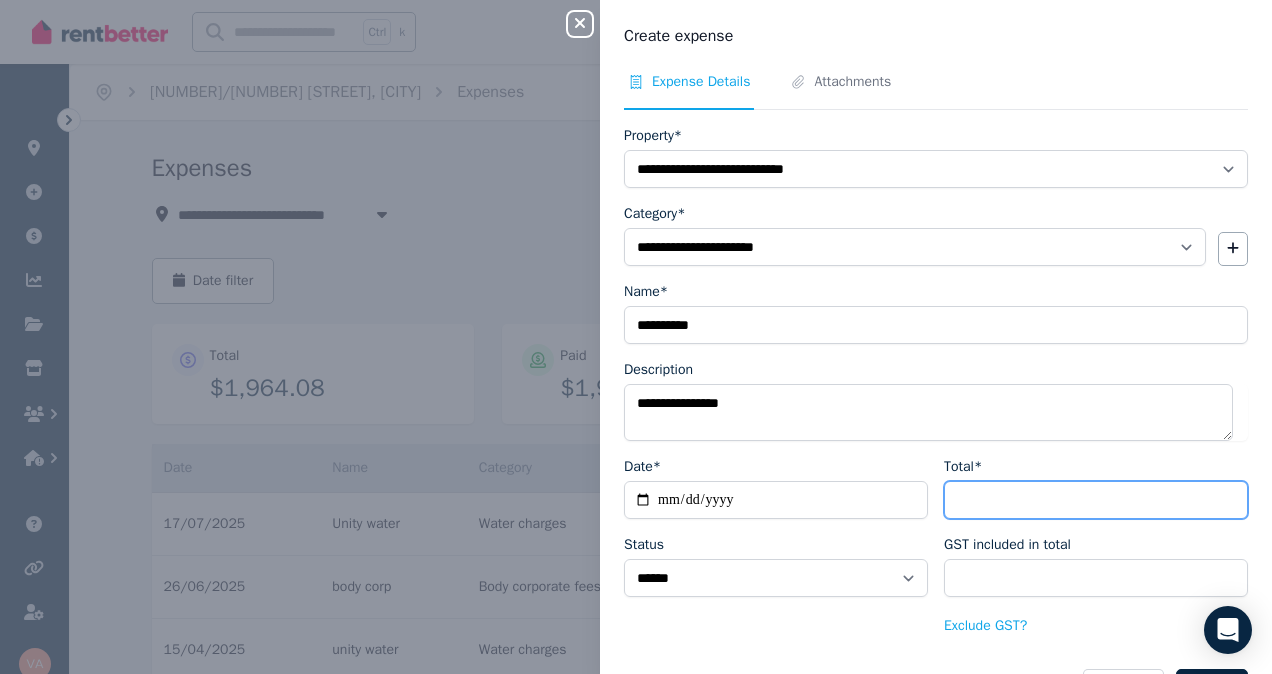 click on "Total*" at bounding box center [1096, 500] 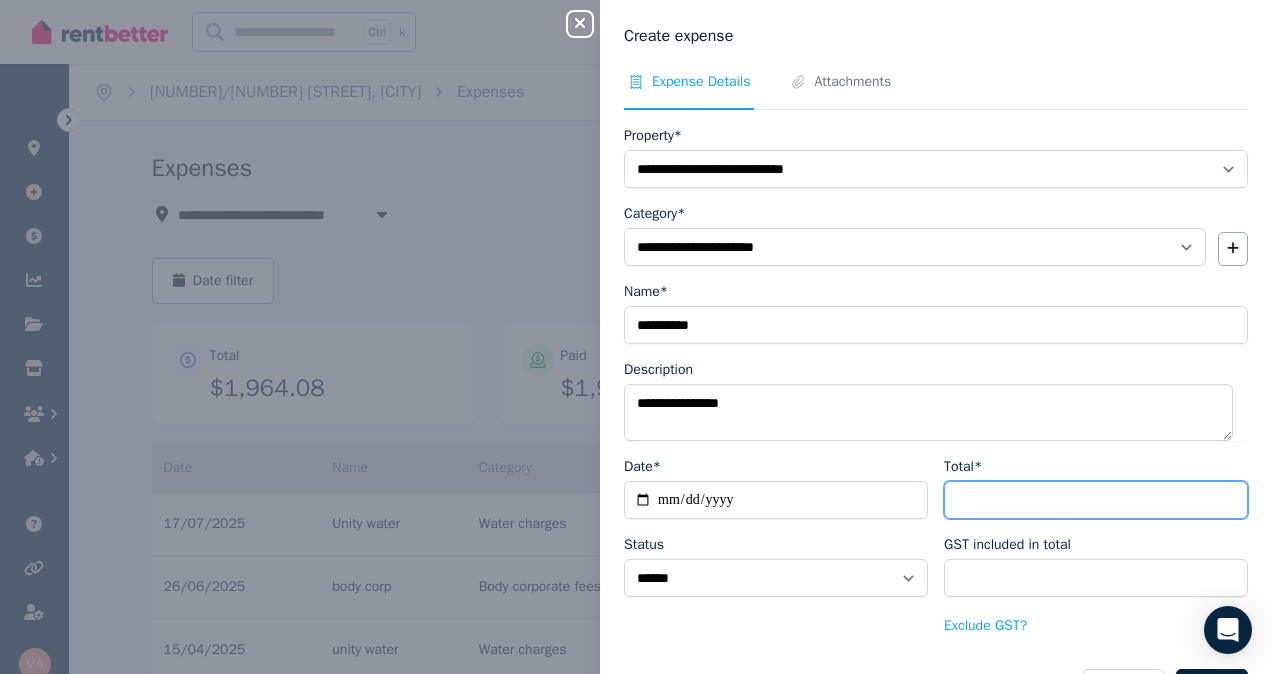 type on "*" 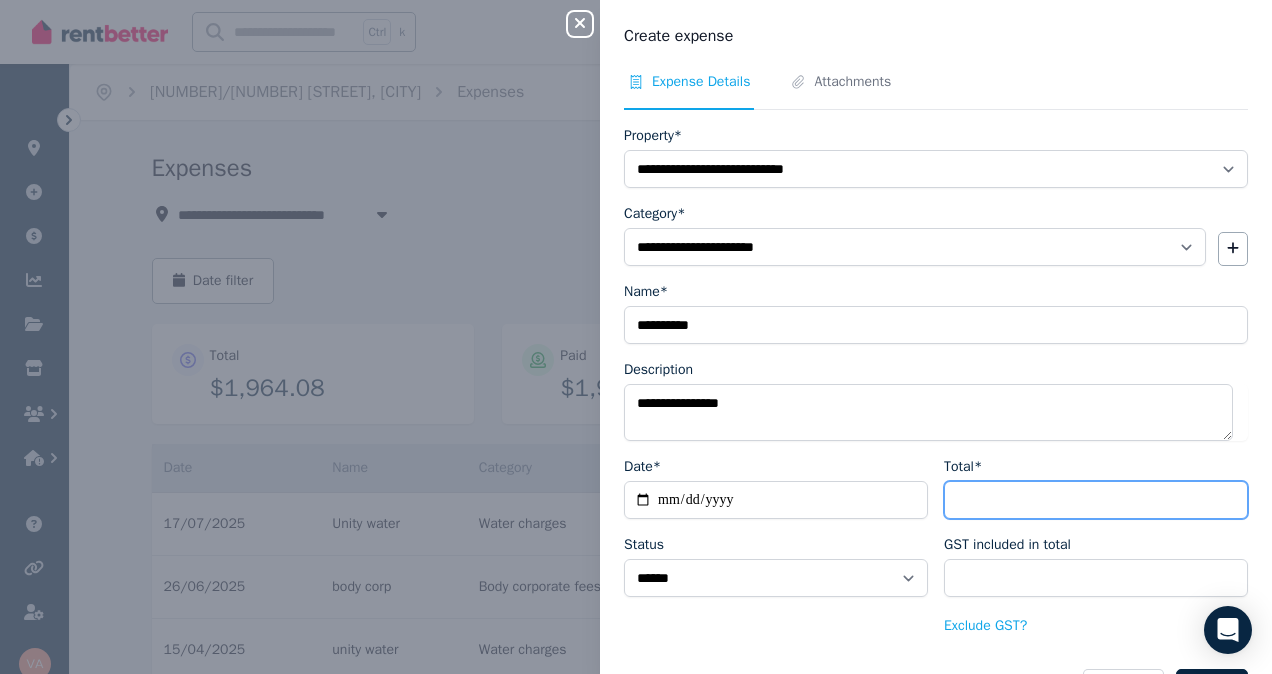 type on "****" 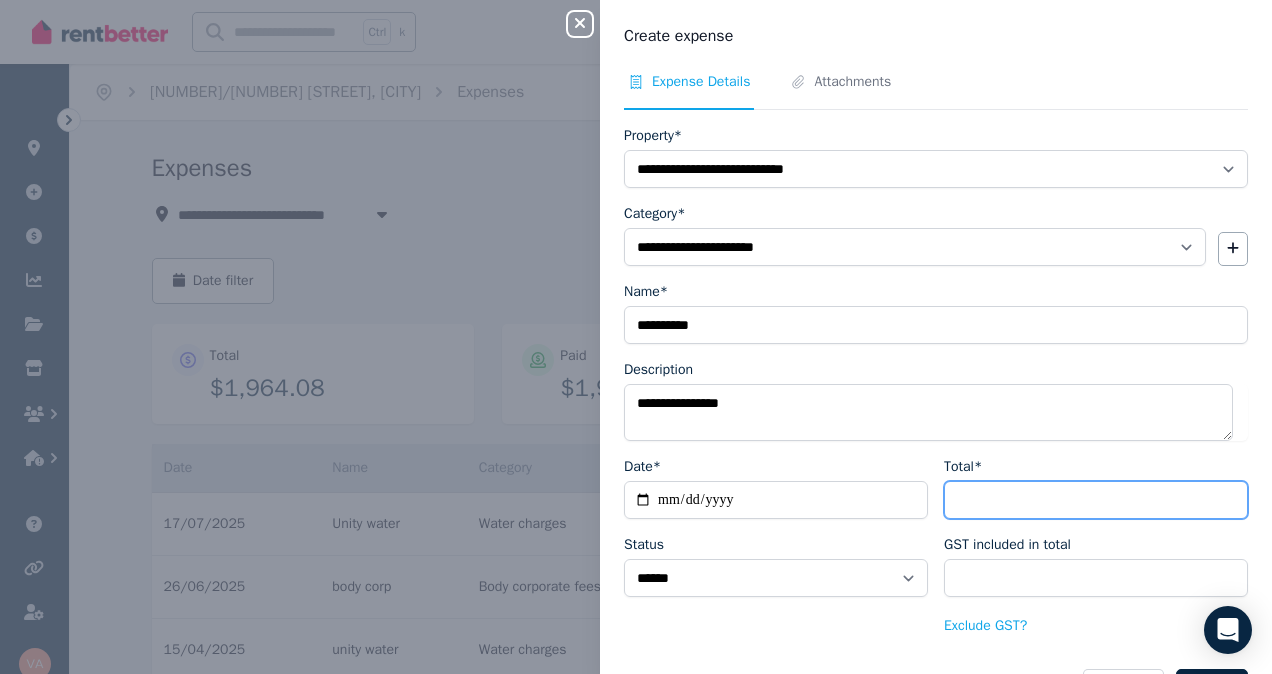 type on "***" 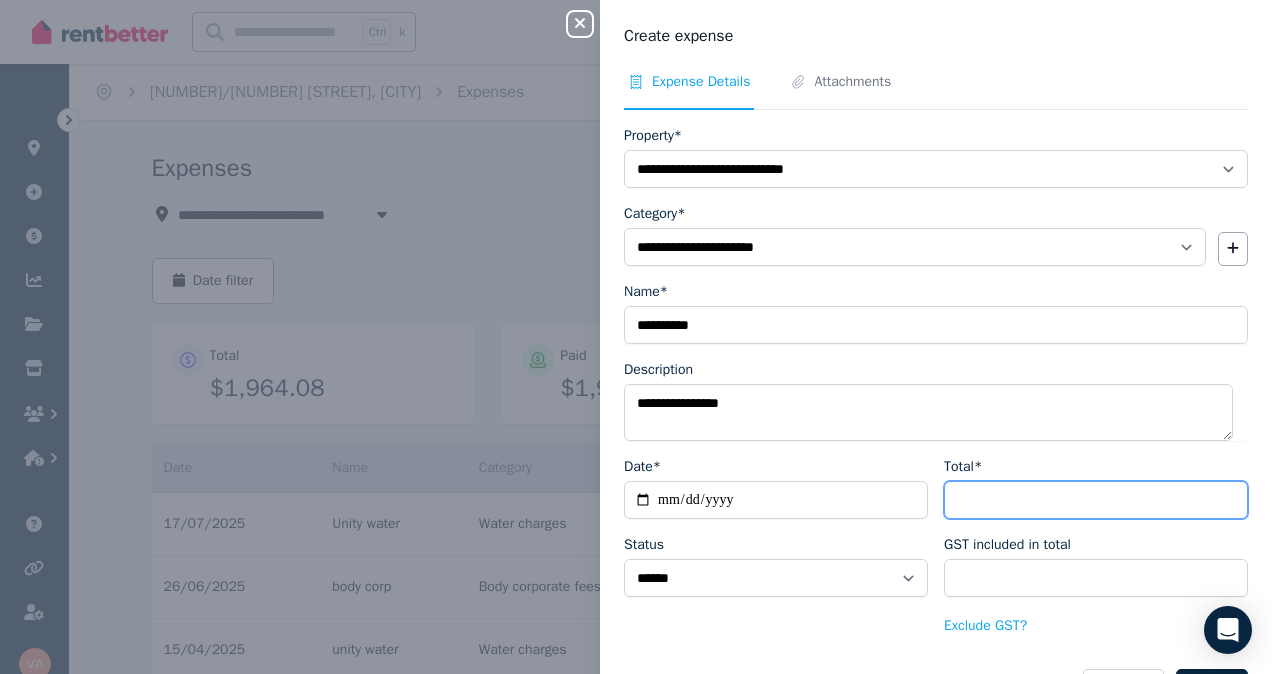 type on "*****" 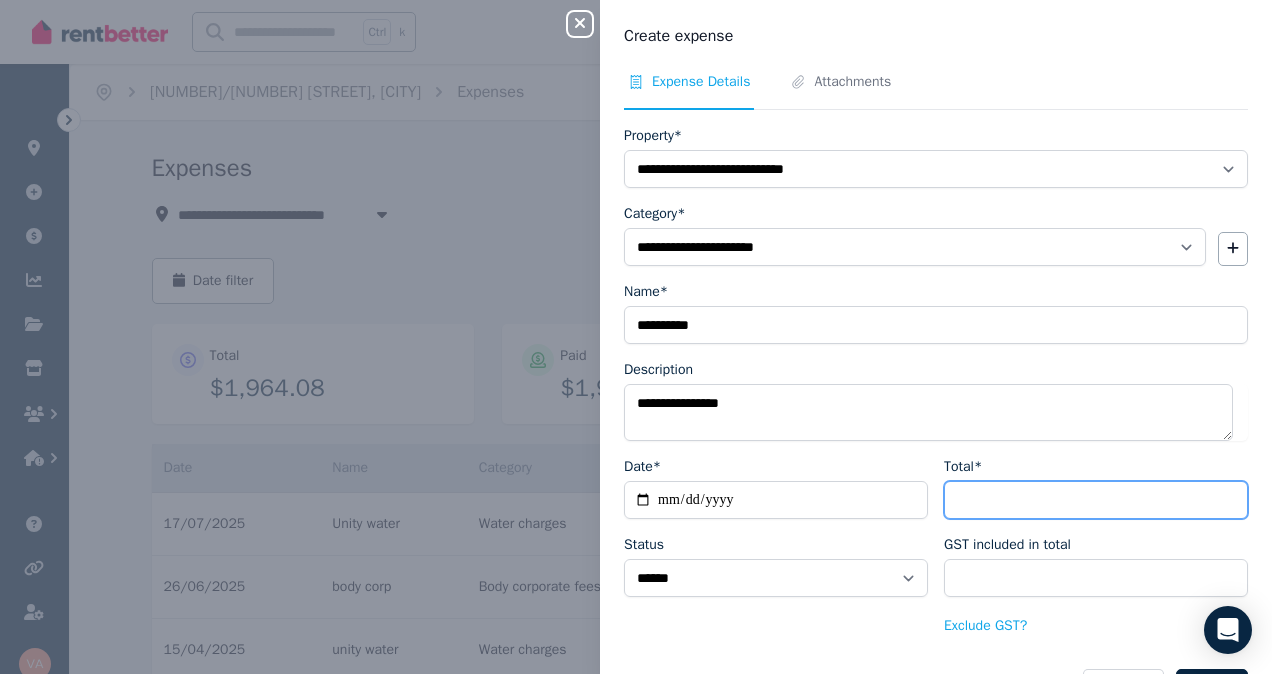type on "*****" 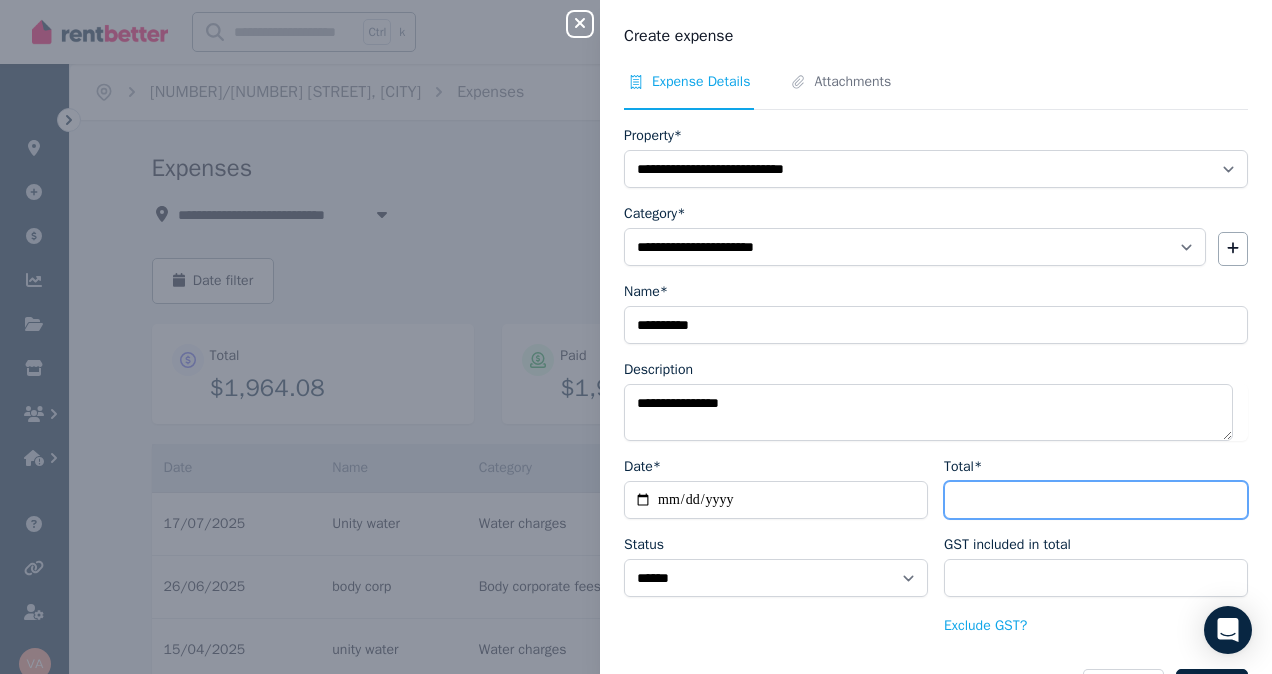 type on "*****" 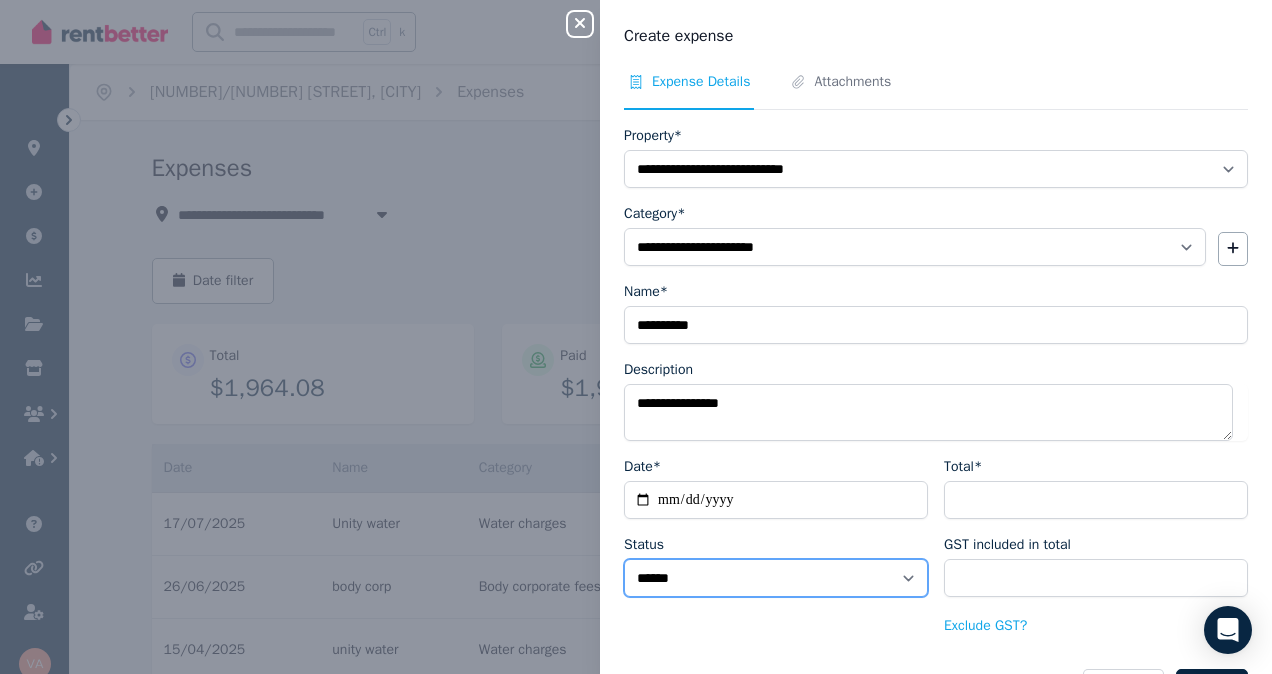 click on "****** ****" at bounding box center [776, 578] 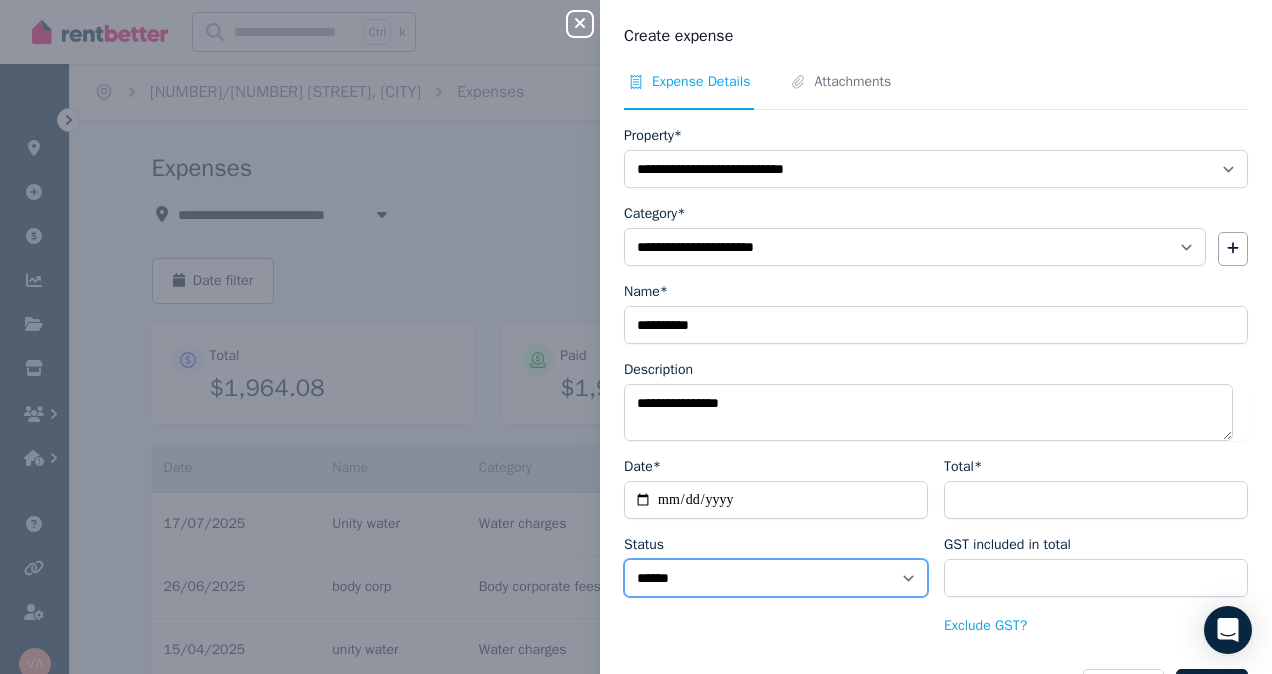 select on "**********" 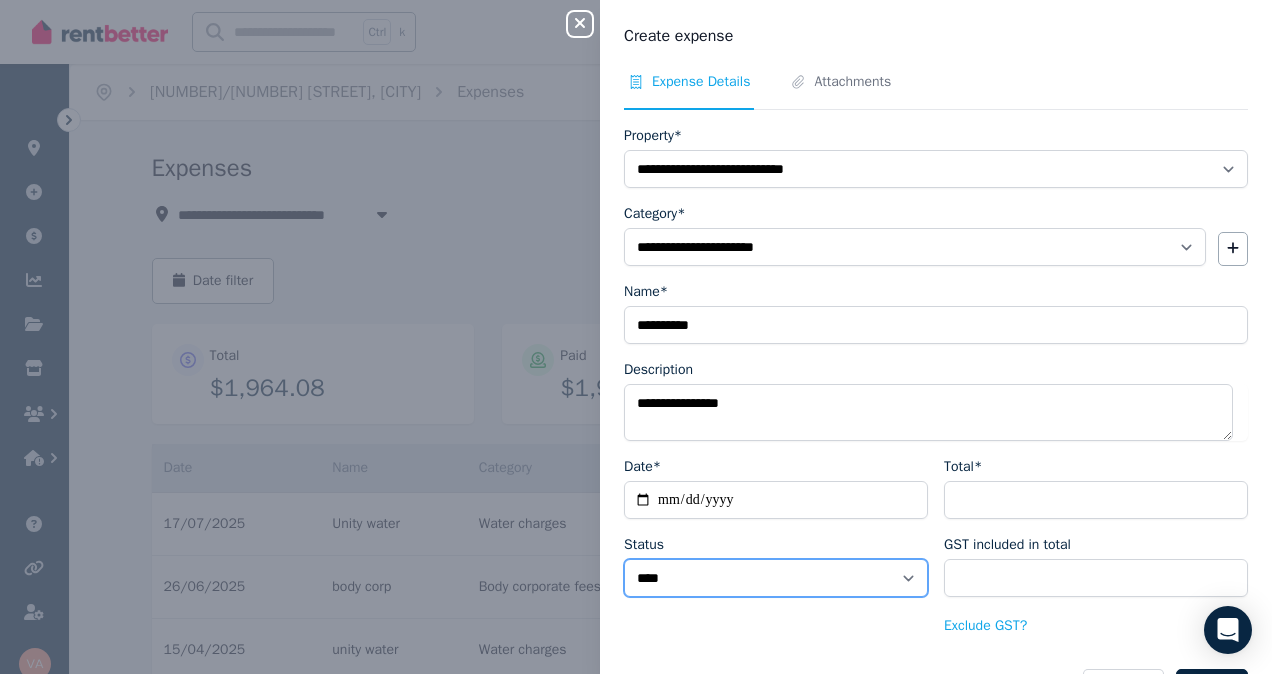click on "****** ****" at bounding box center [776, 578] 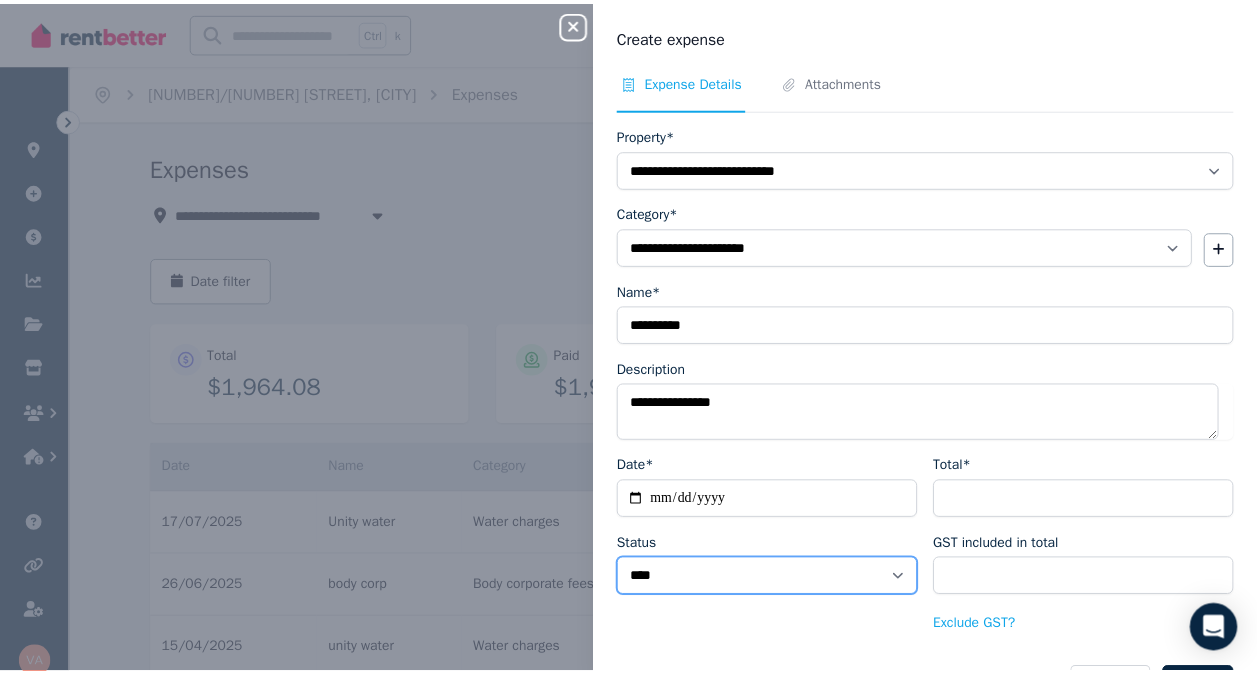 scroll, scrollTop: 61, scrollLeft: 0, axis: vertical 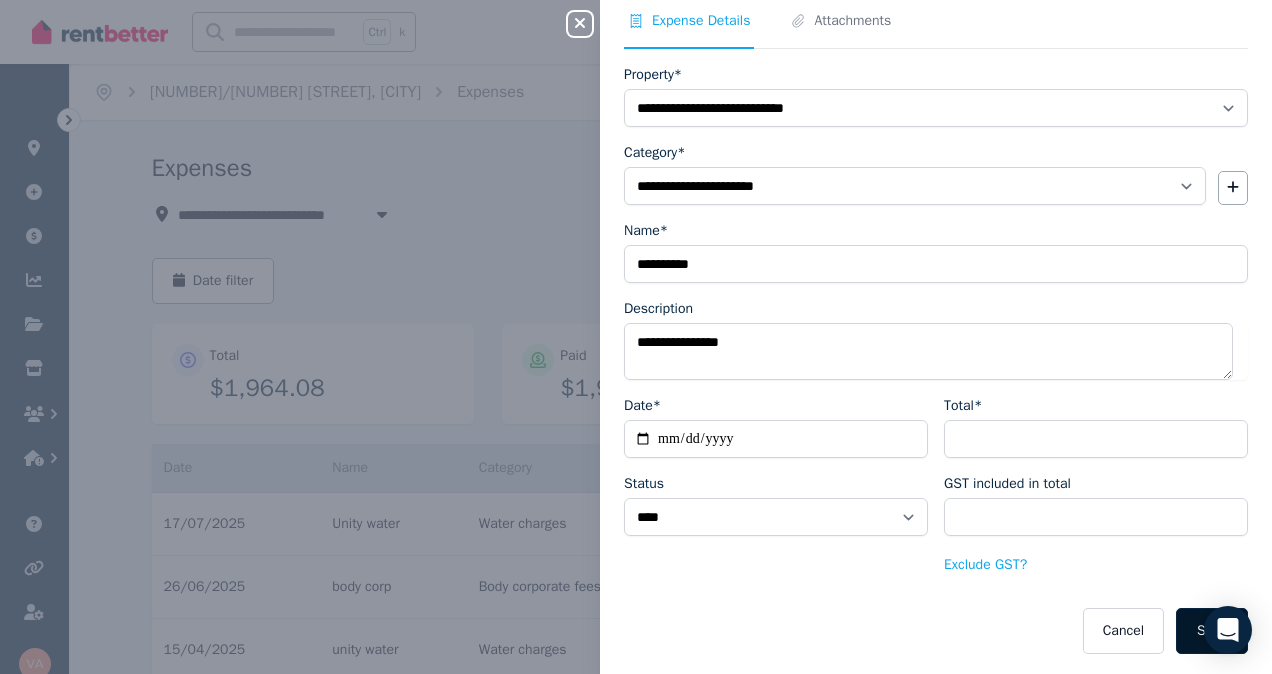 click on "Save" at bounding box center [1212, 631] 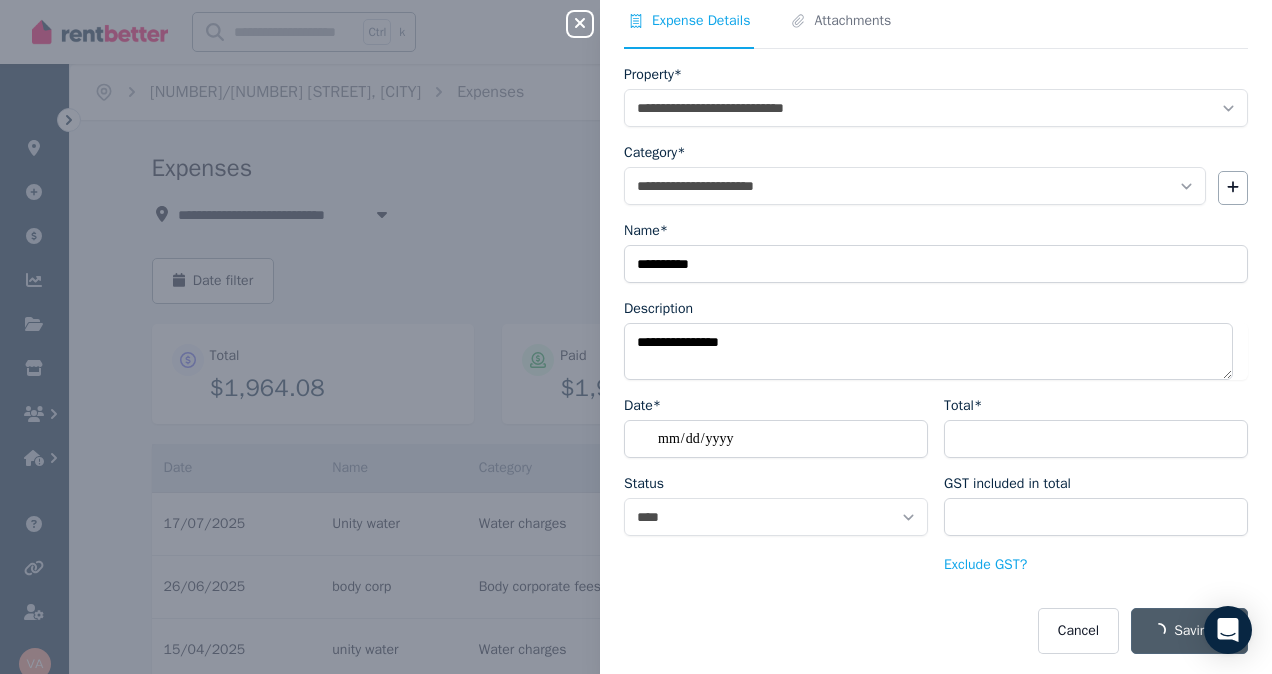 select on "**********" 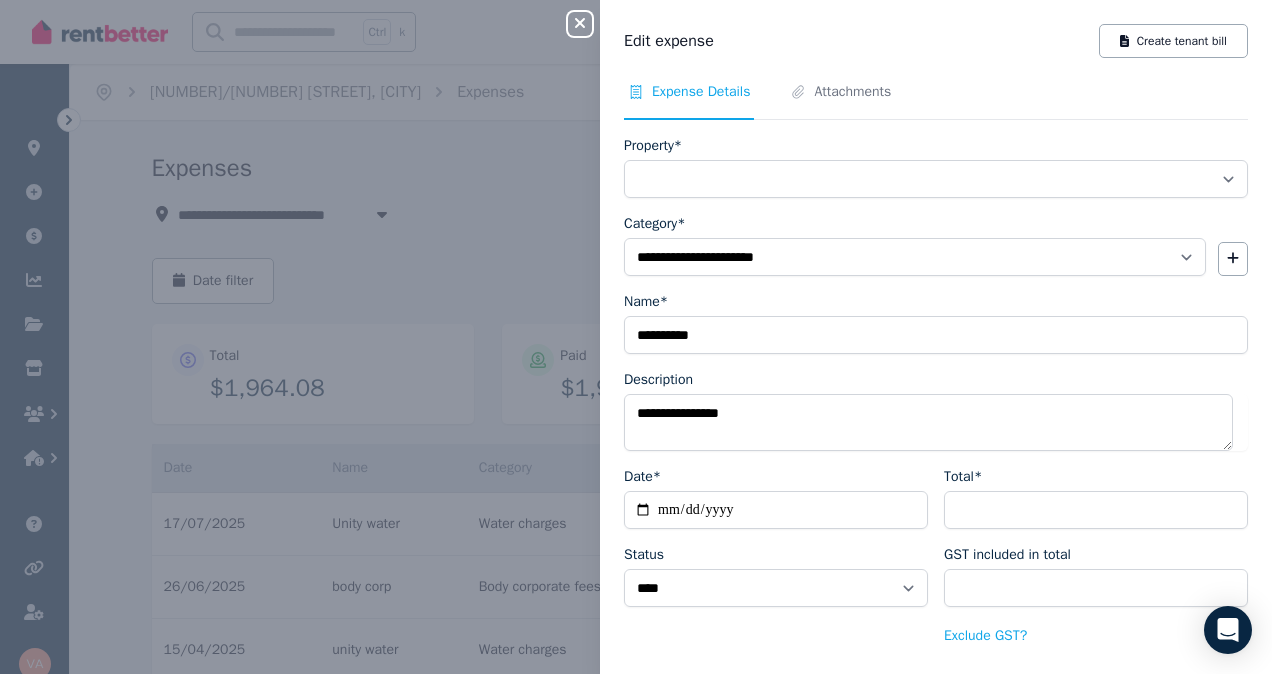select on "**********" 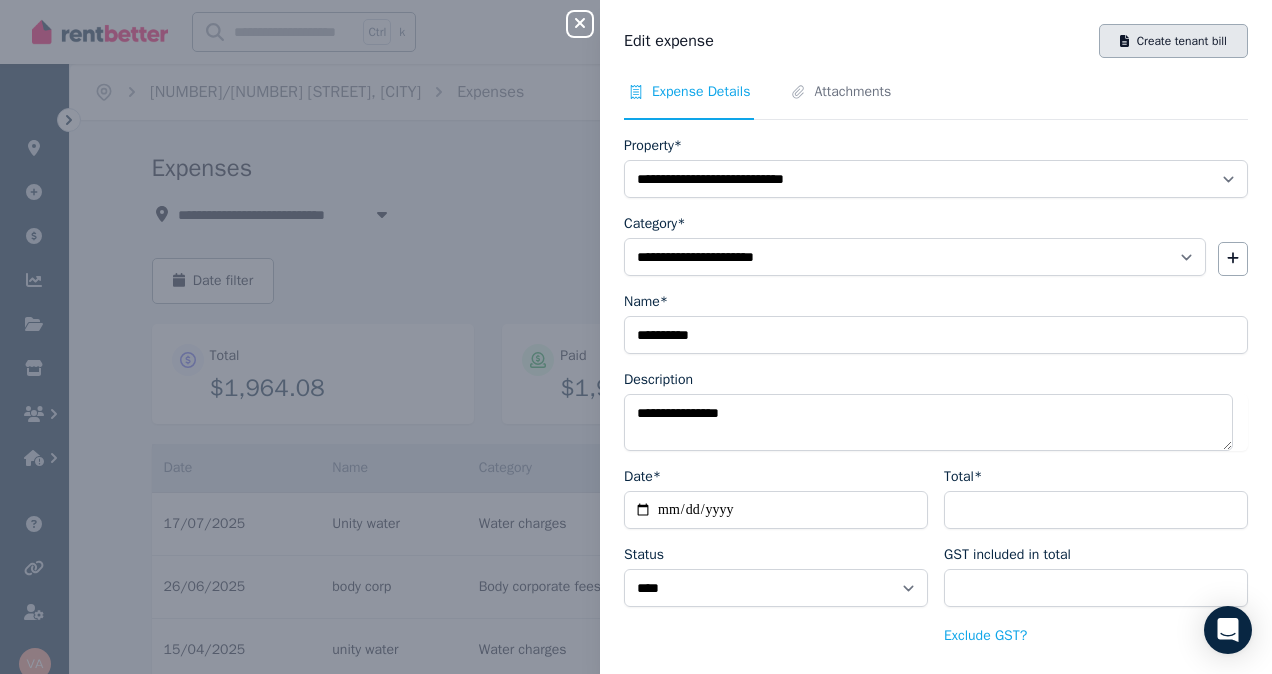 click on "Create tenant bill" at bounding box center (1173, 41) 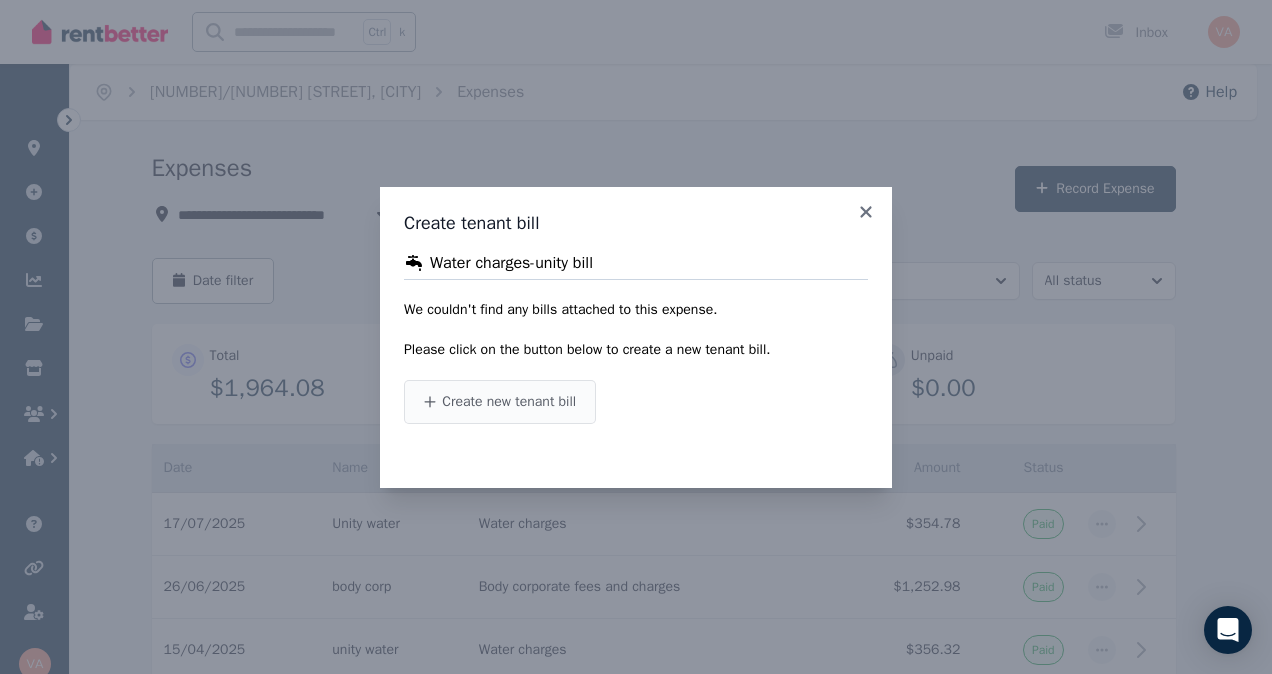click on "Create new tenant bill" at bounding box center (509, 402) 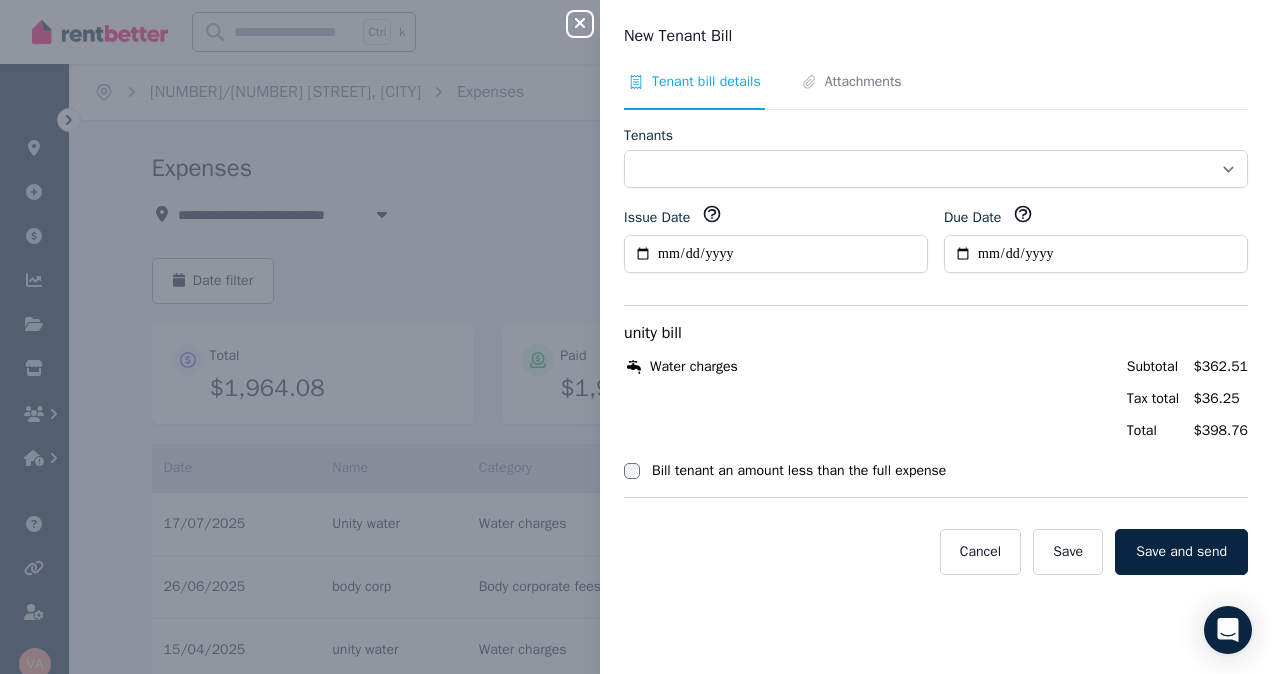select on "**********" 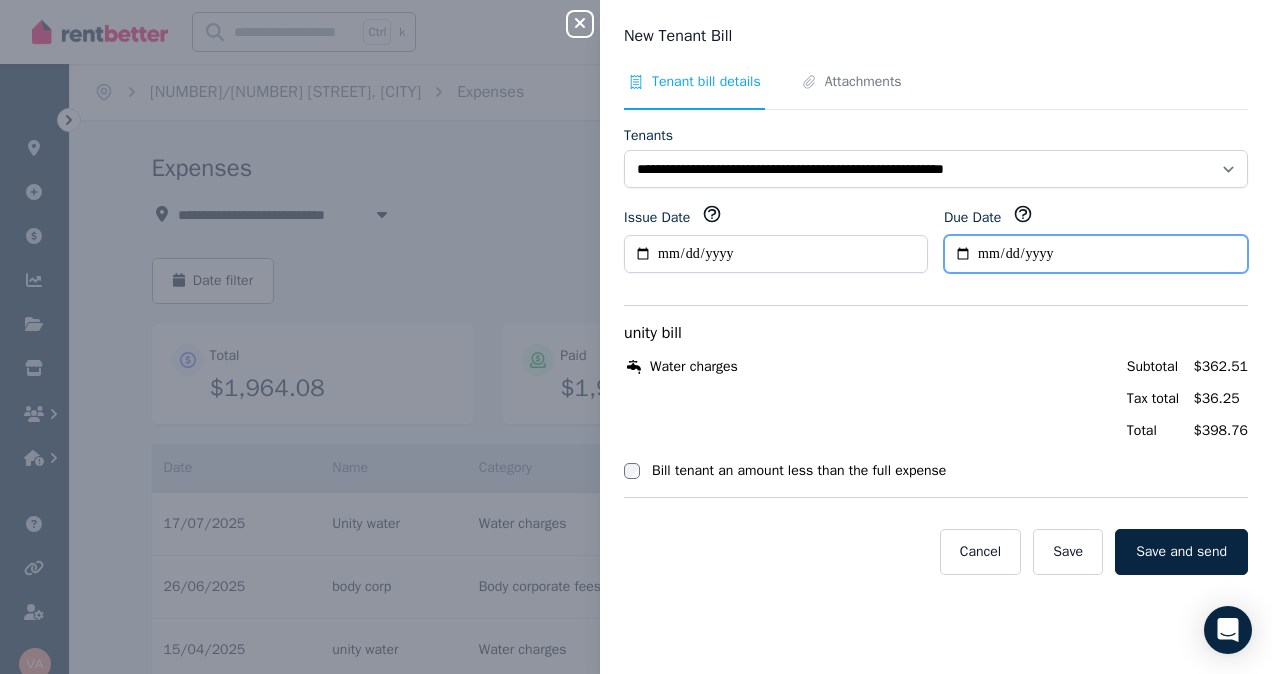 click on "Due Date" at bounding box center [1096, 254] 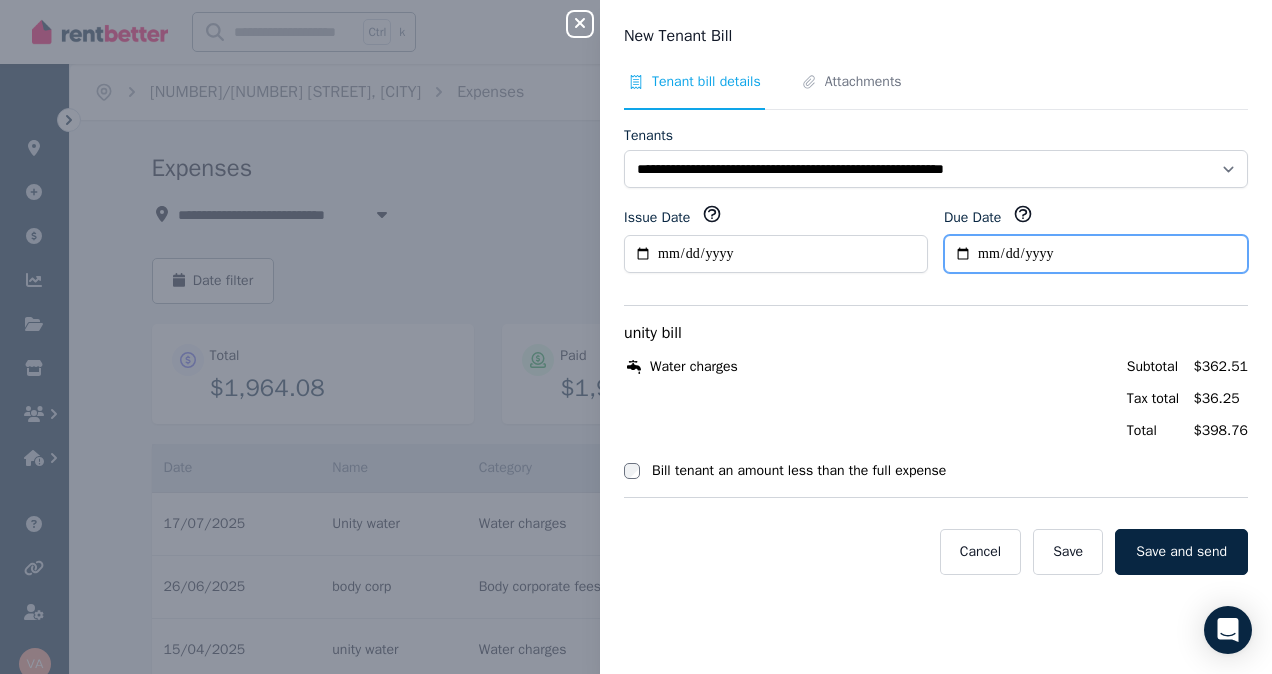 click on "Due Date" at bounding box center [1096, 254] 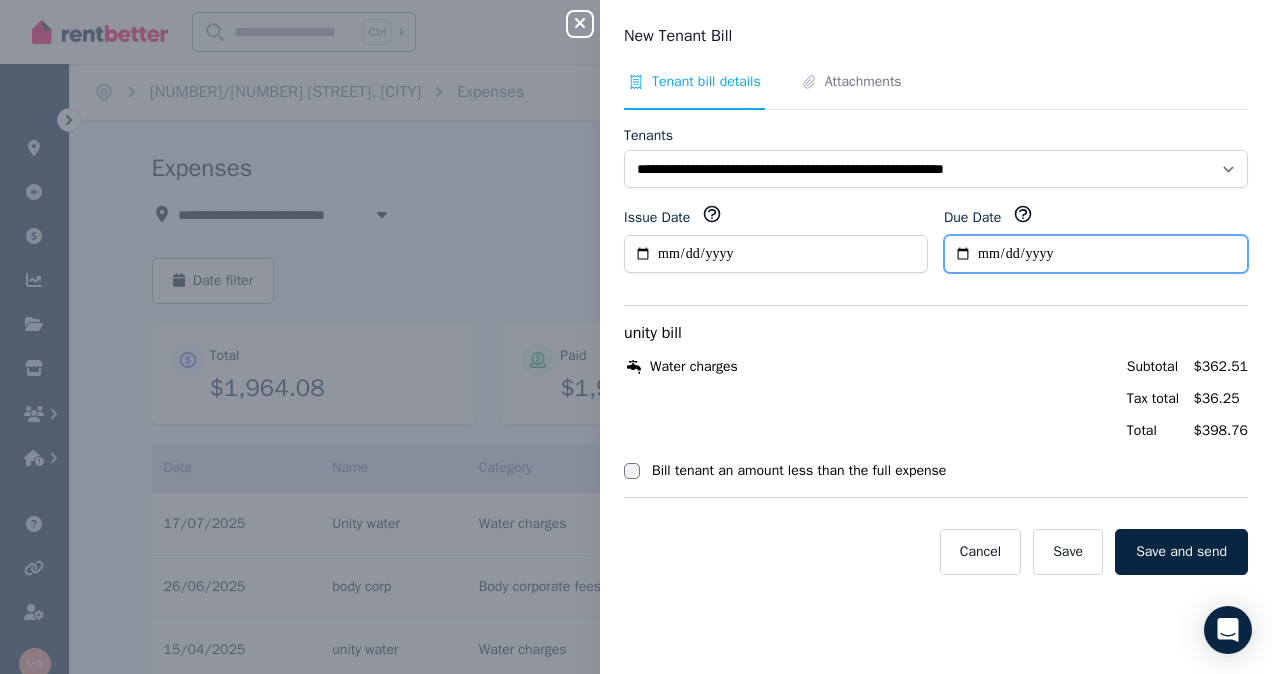 type on "**********" 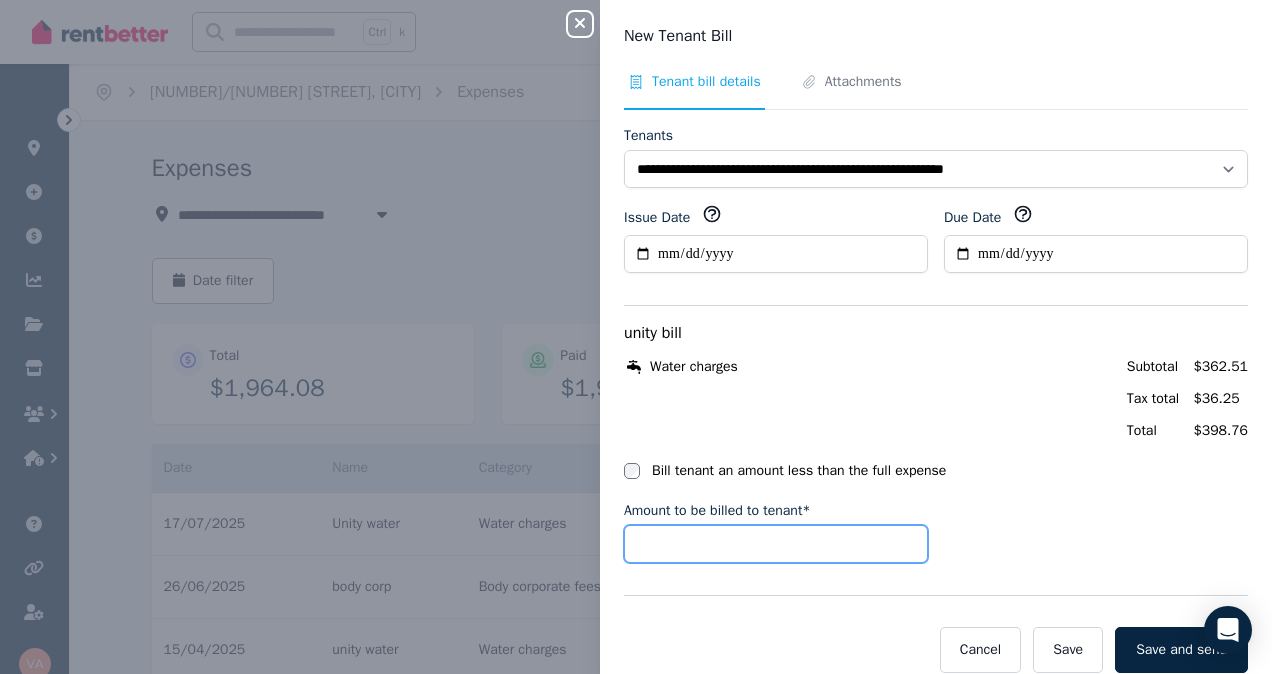 click on "Amount to be billed to tenant*" at bounding box center [776, 544] 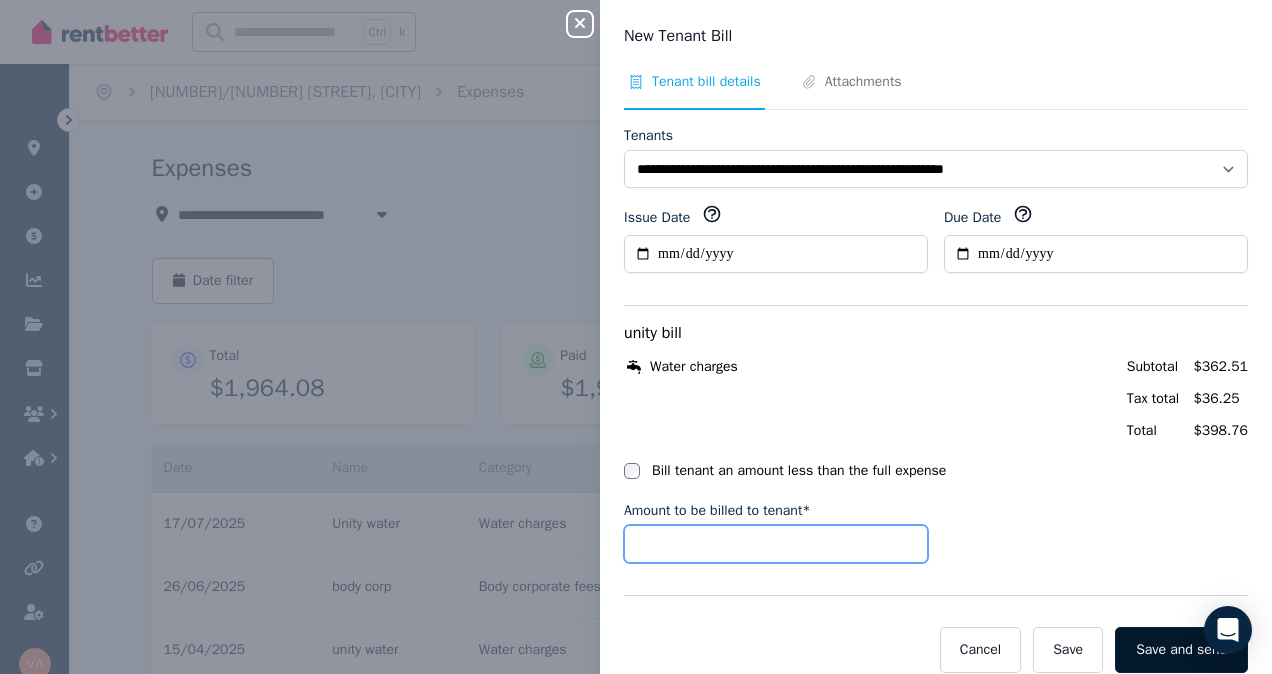 type on "******" 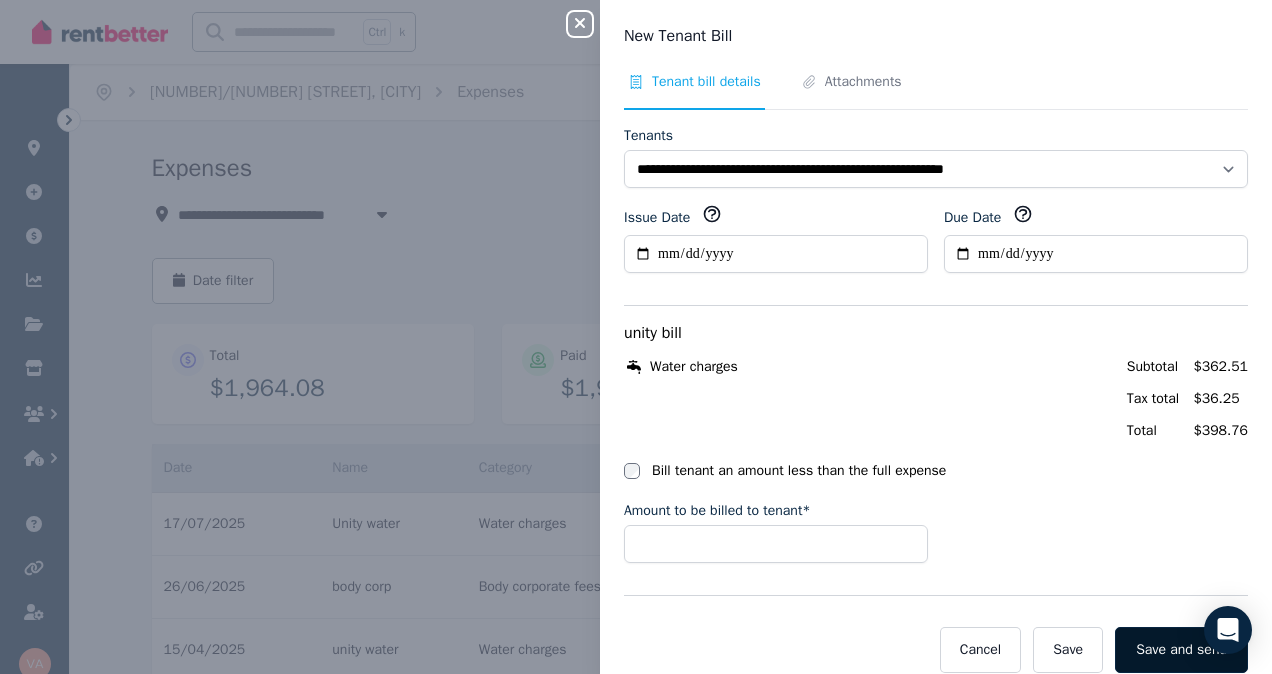 click on "Save and send" at bounding box center [1181, 650] 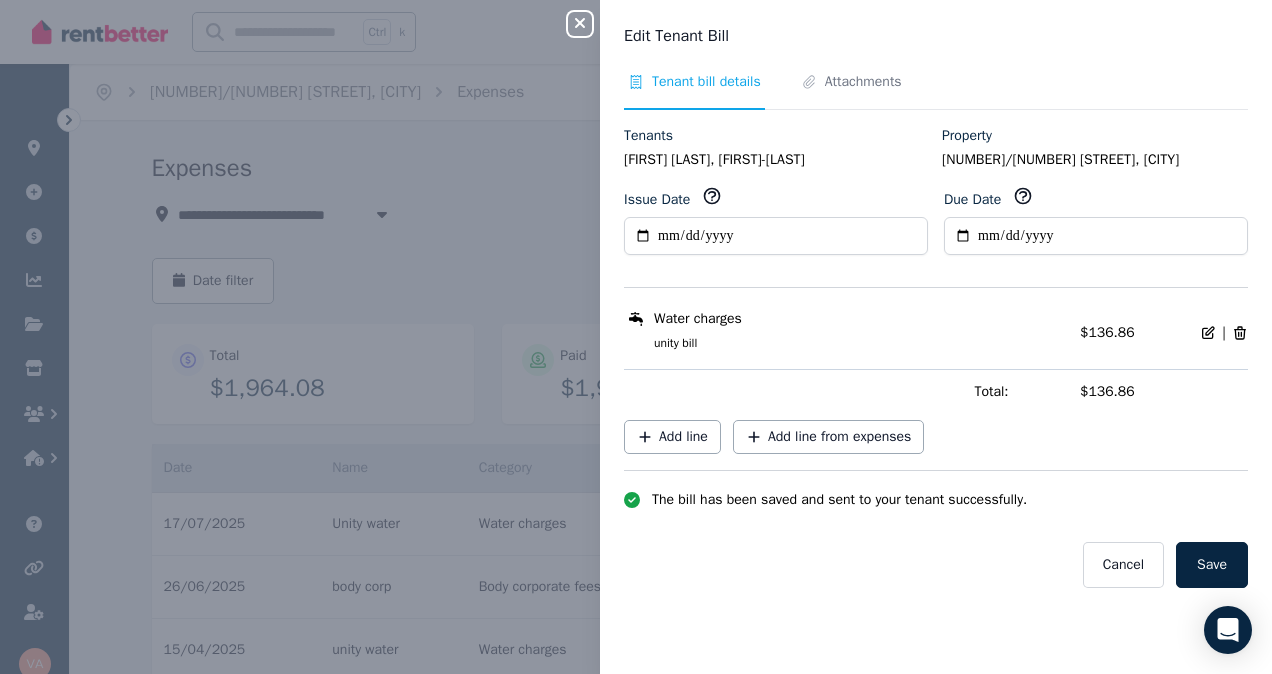 click 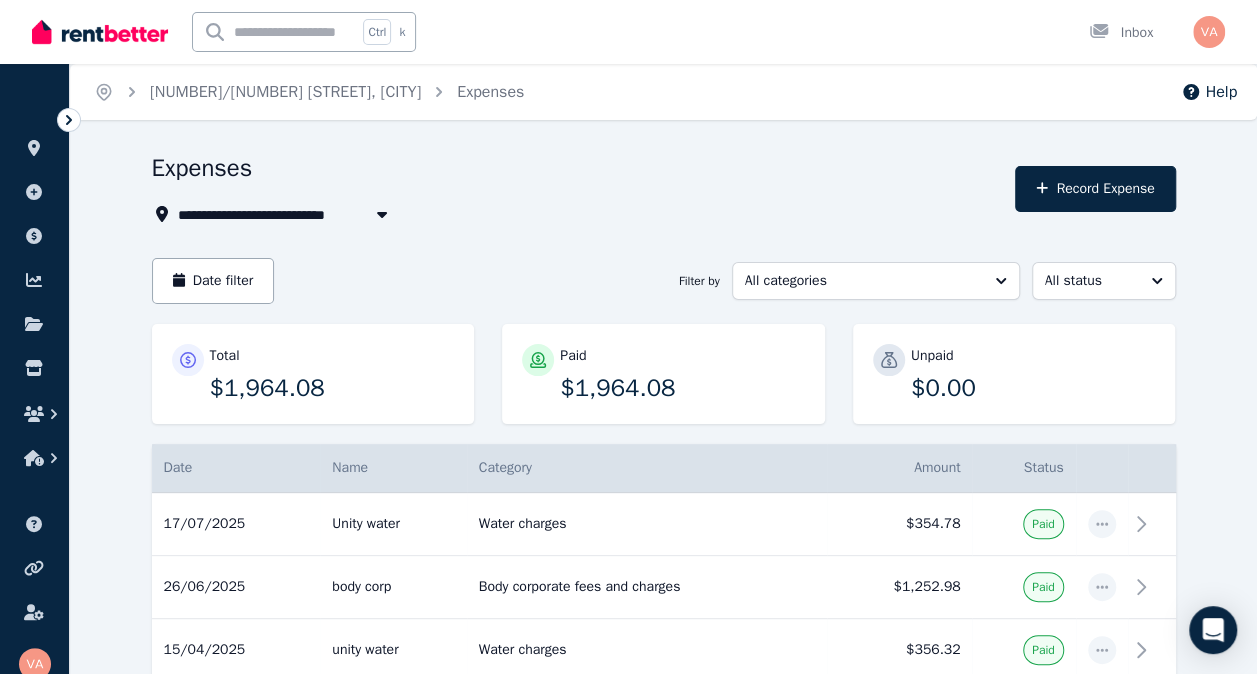 scroll, scrollTop: 111, scrollLeft: 0, axis: vertical 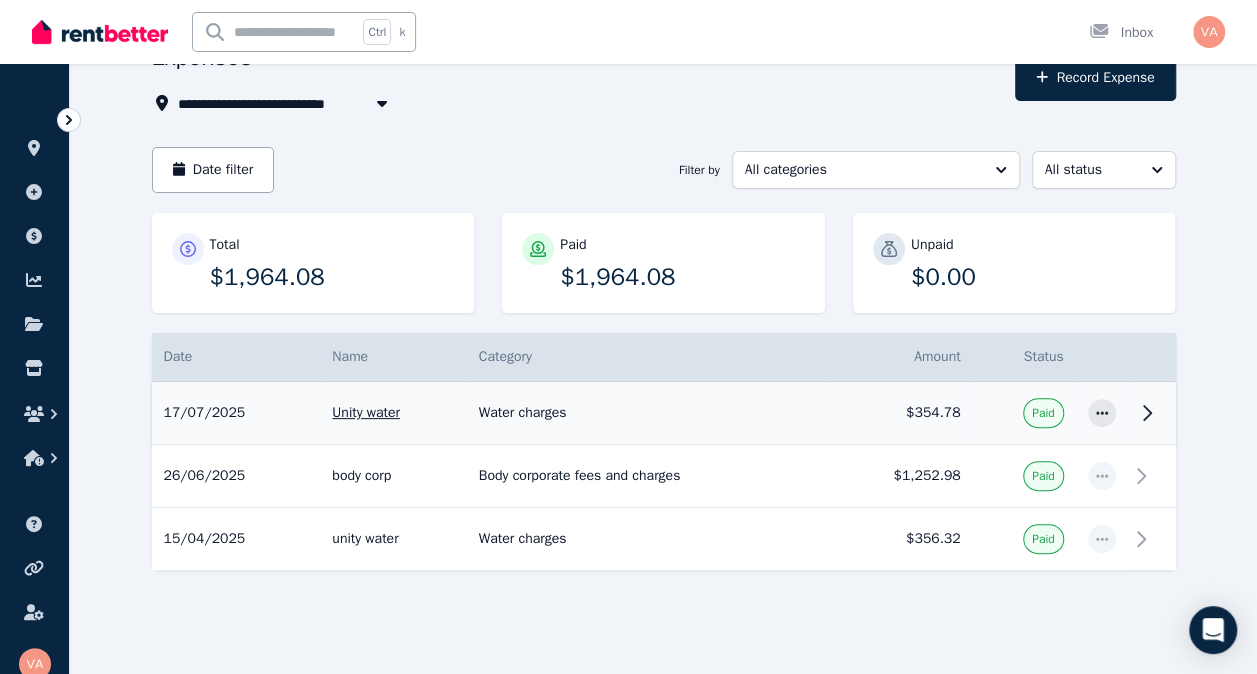 click on "Water charges" at bounding box center [647, 413] 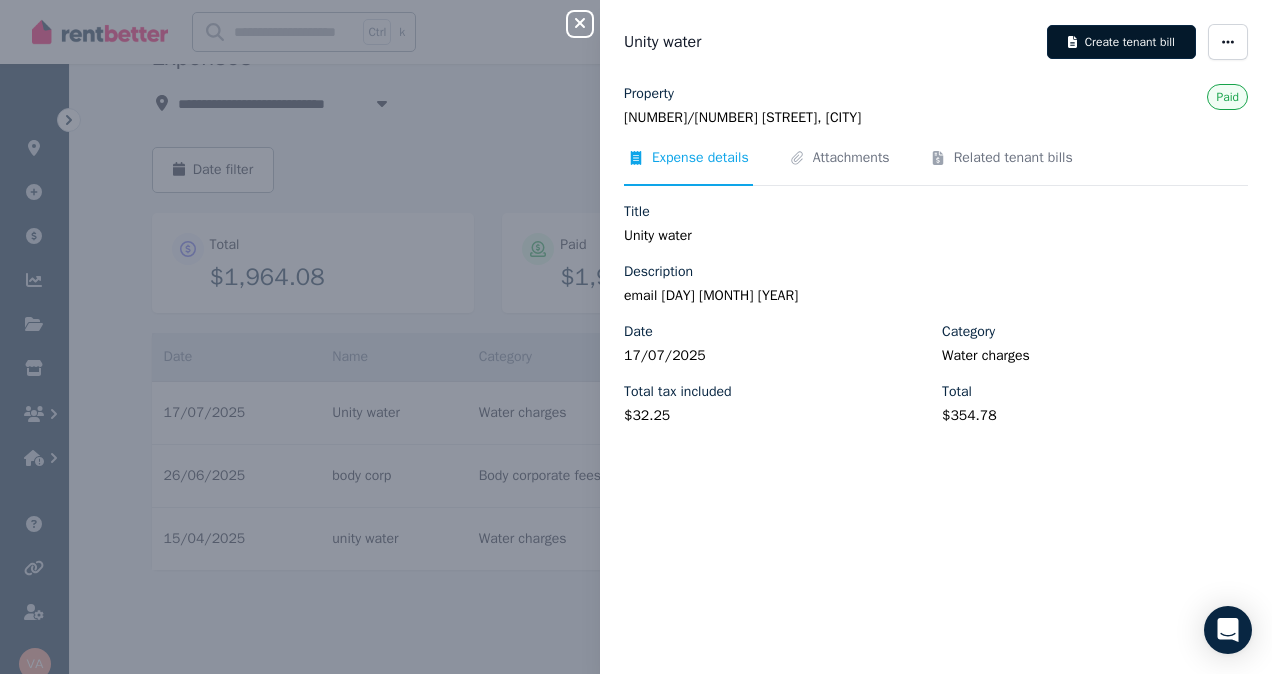 click on "Create tenant bill" at bounding box center [1121, 42] 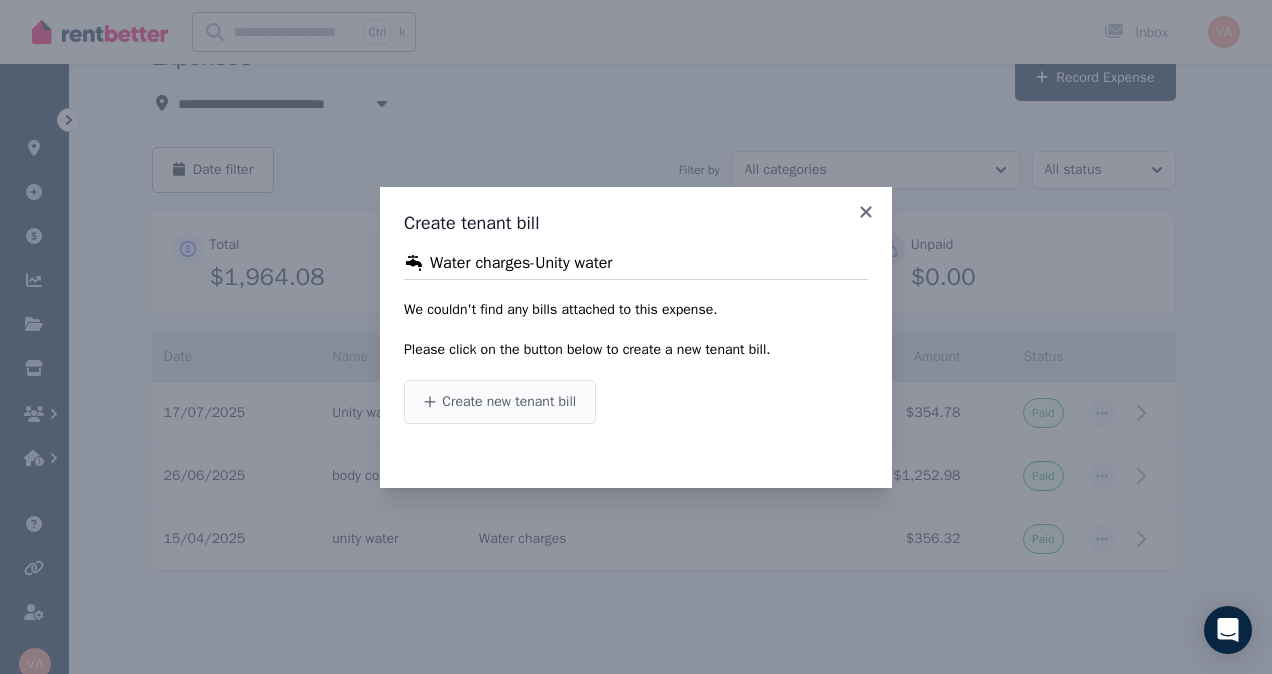 click on "Create new tenant bill" at bounding box center (509, 402) 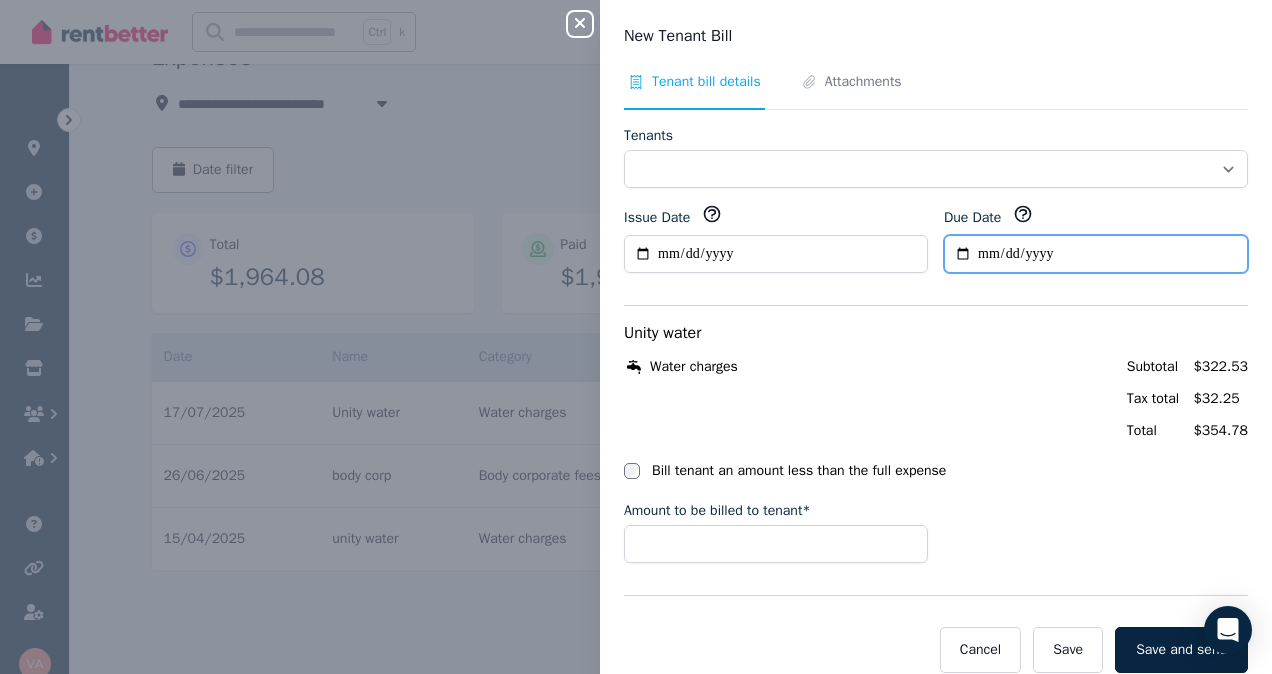 click on "Due Date" at bounding box center (1096, 254) 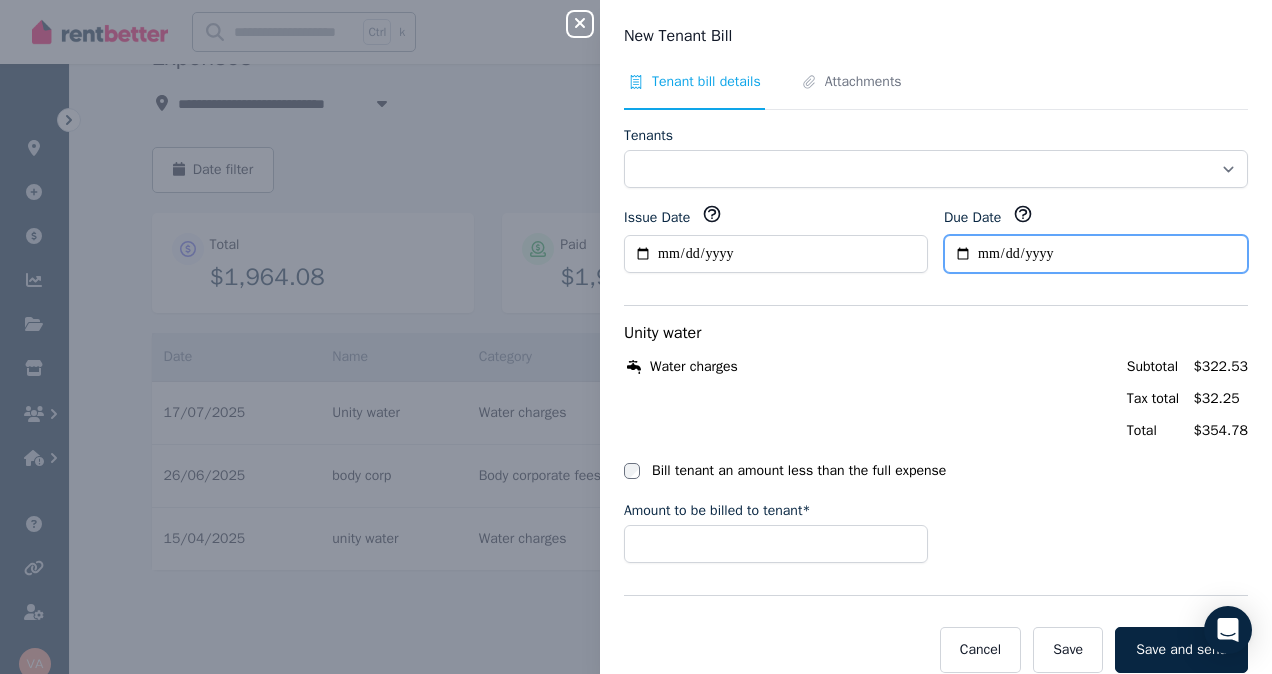 type on "**********" 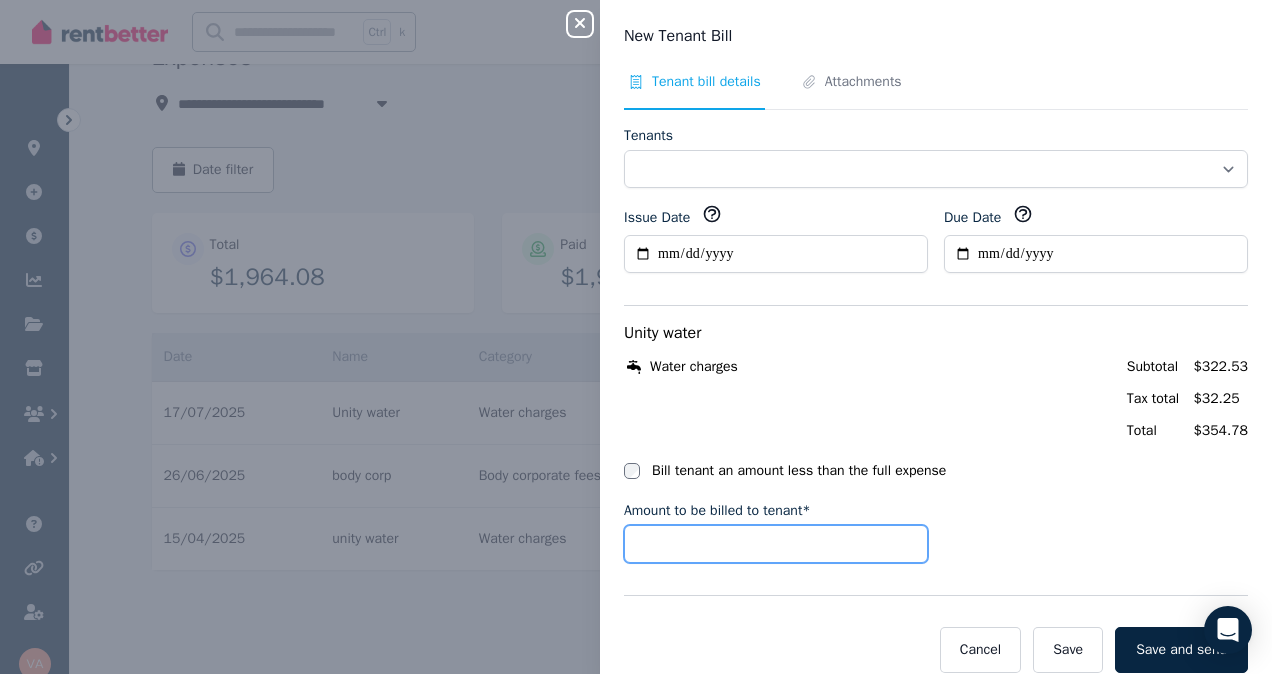 click on "Amount to be billed to tenant*" at bounding box center [776, 544] 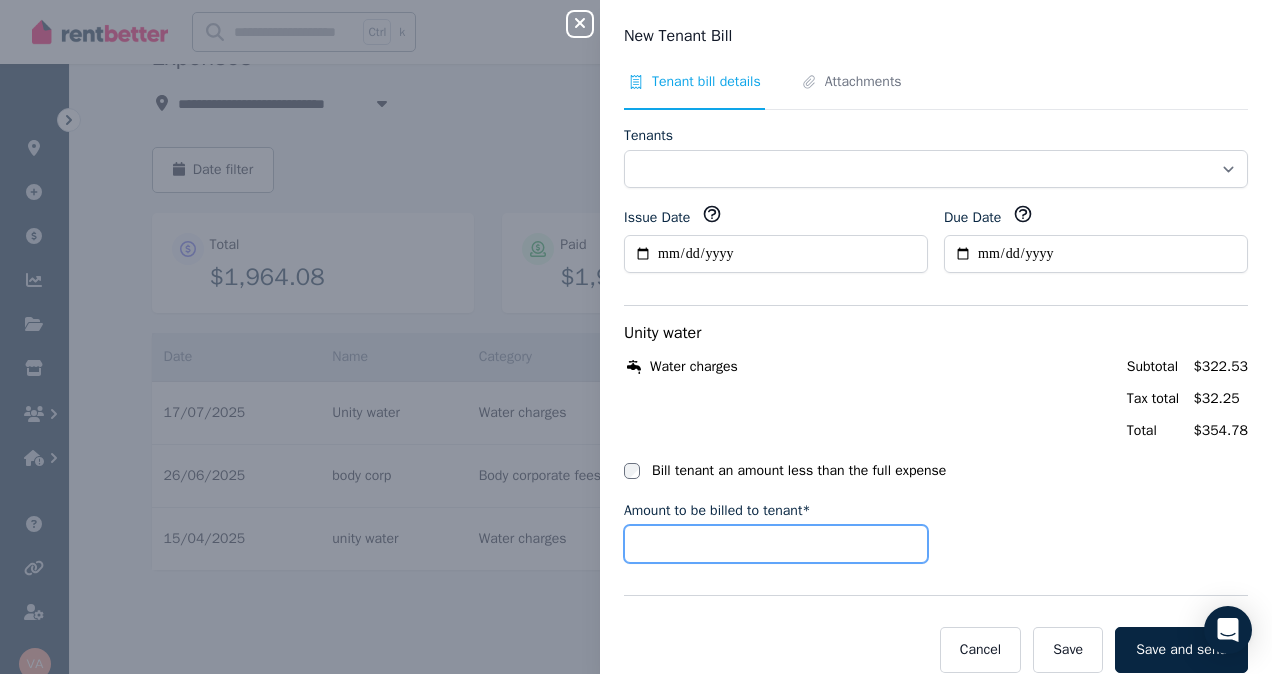 type on "*****" 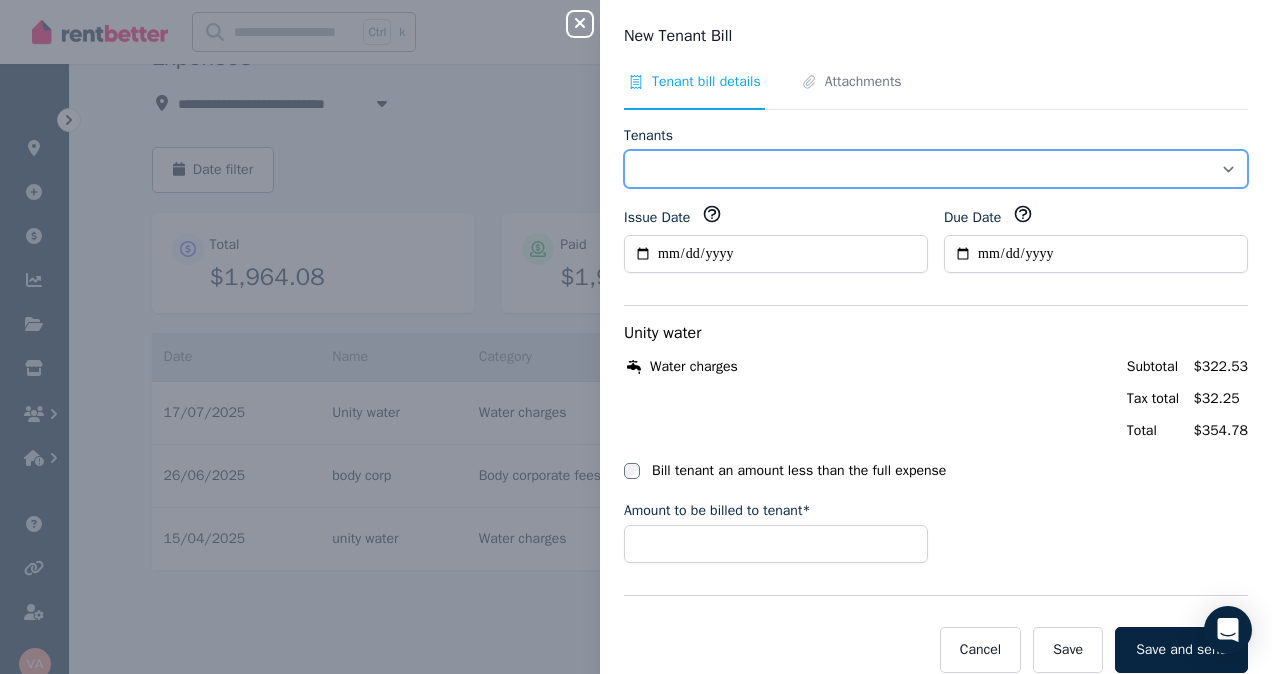 click on "**********" at bounding box center [936, 169] 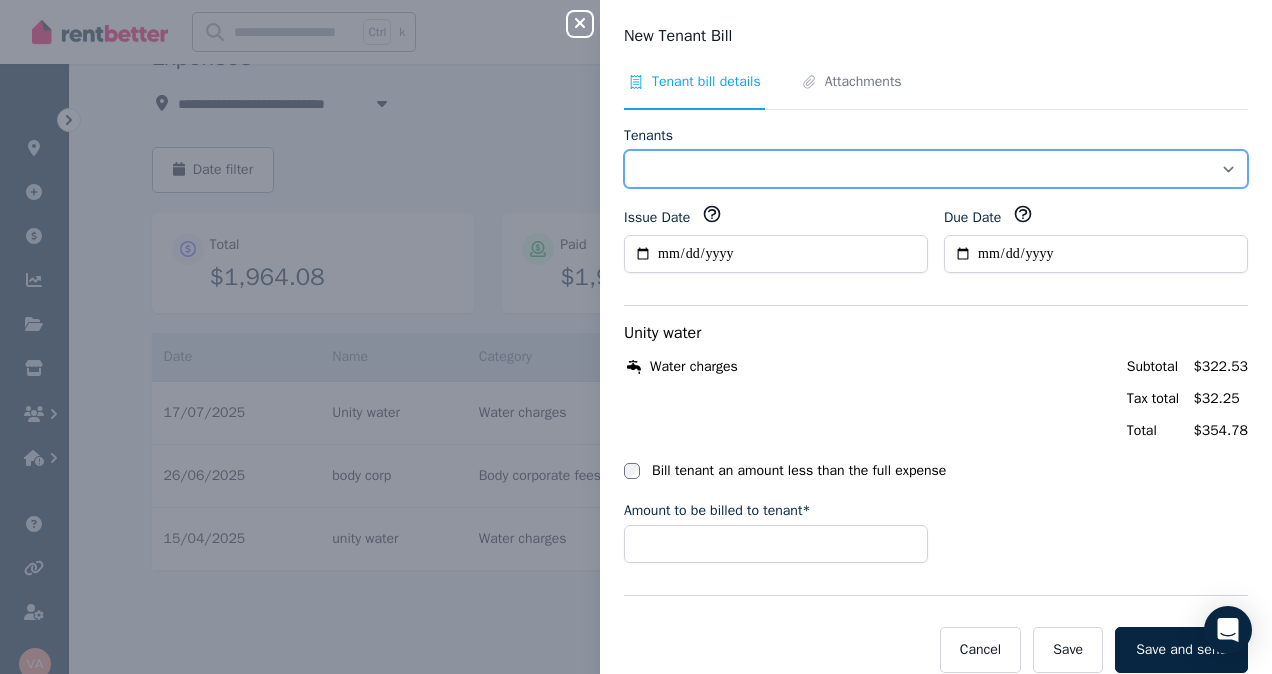 select on "**********" 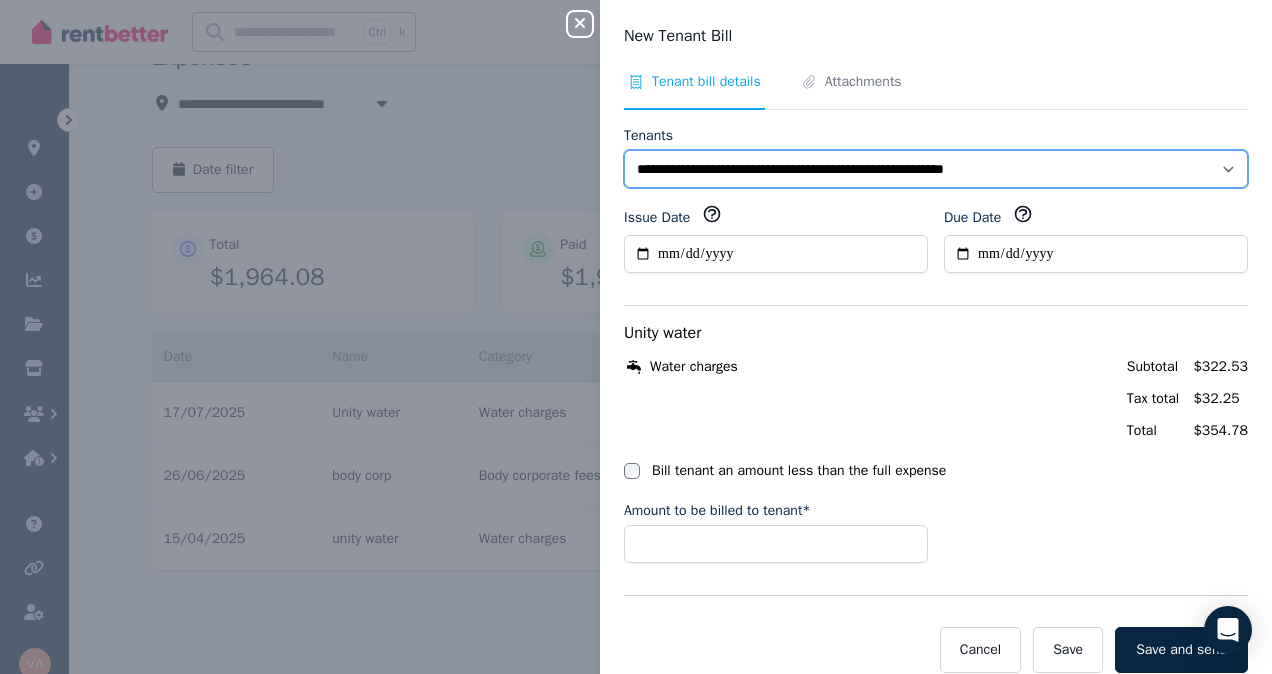 click on "**********" at bounding box center [936, 169] 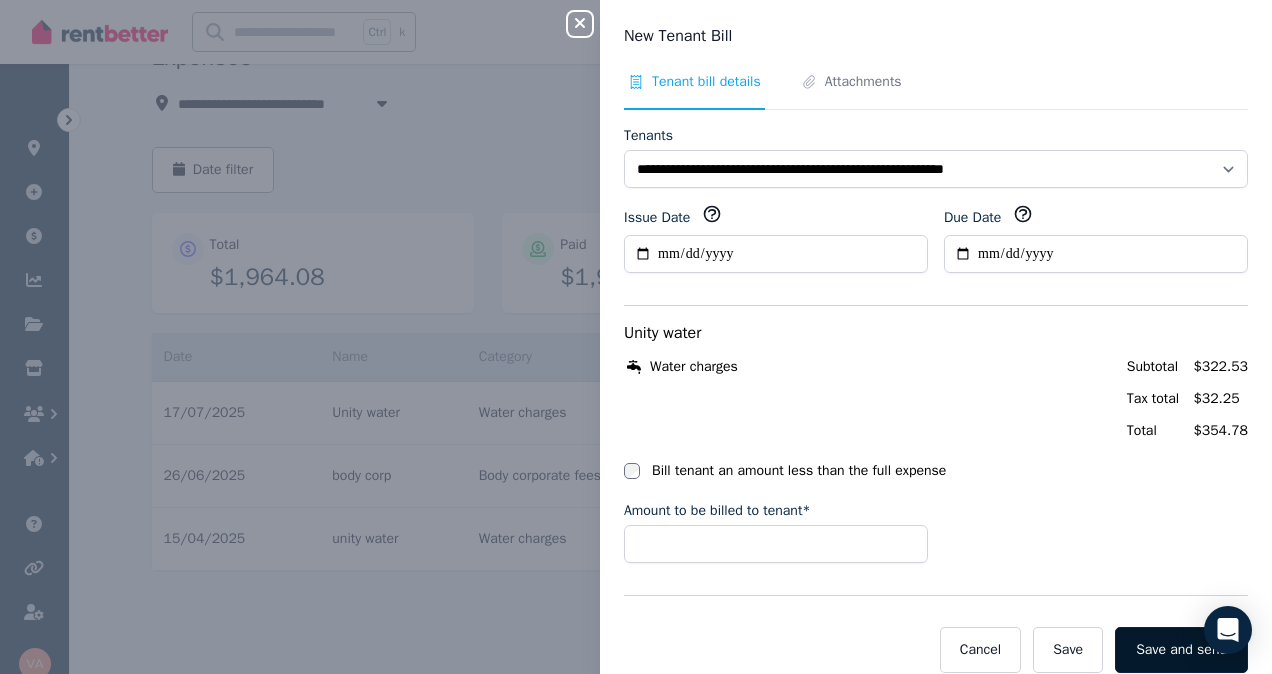 click on "Save and send" at bounding box center [1181, 650] 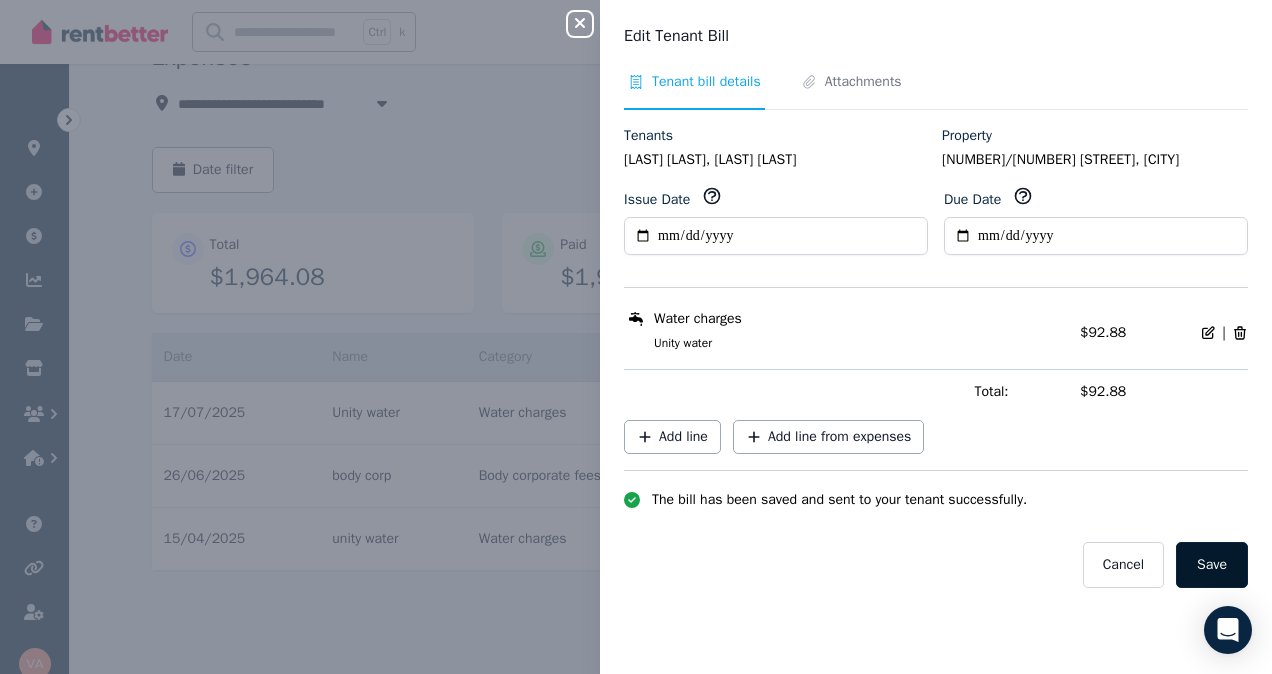 click on "Save" at bounding box center [1212, 565] 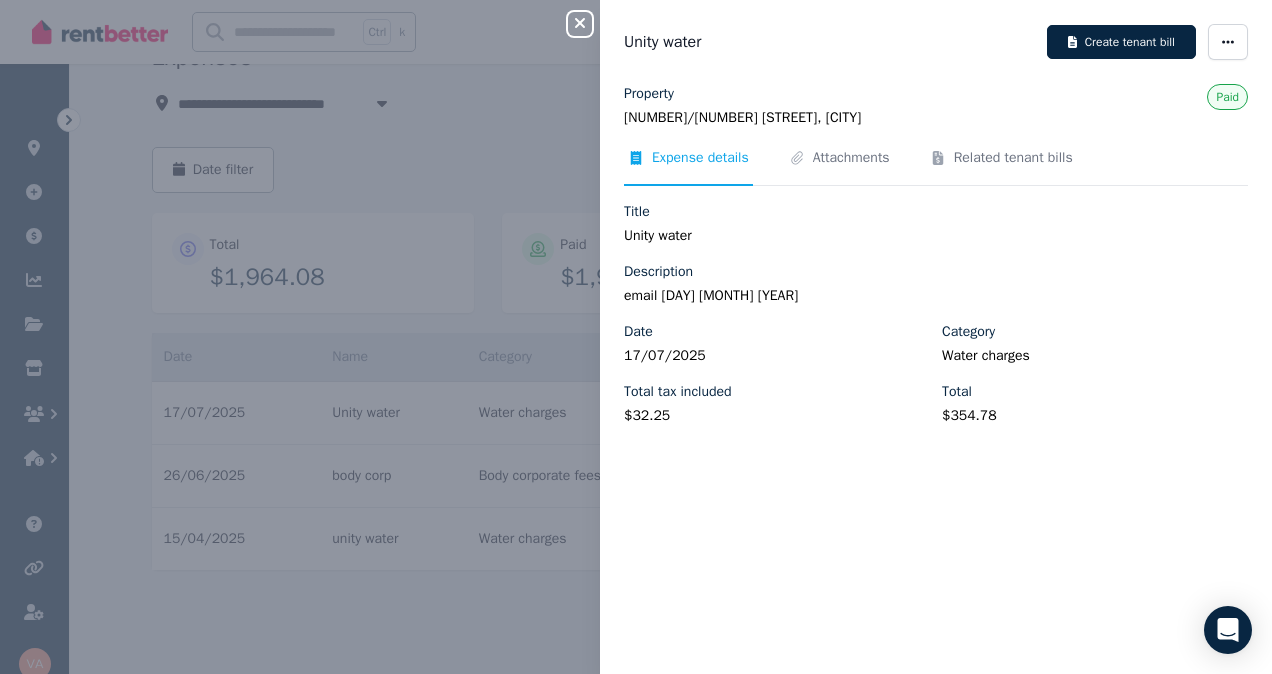 click on "Close panel" at bounding box center [588, 18] 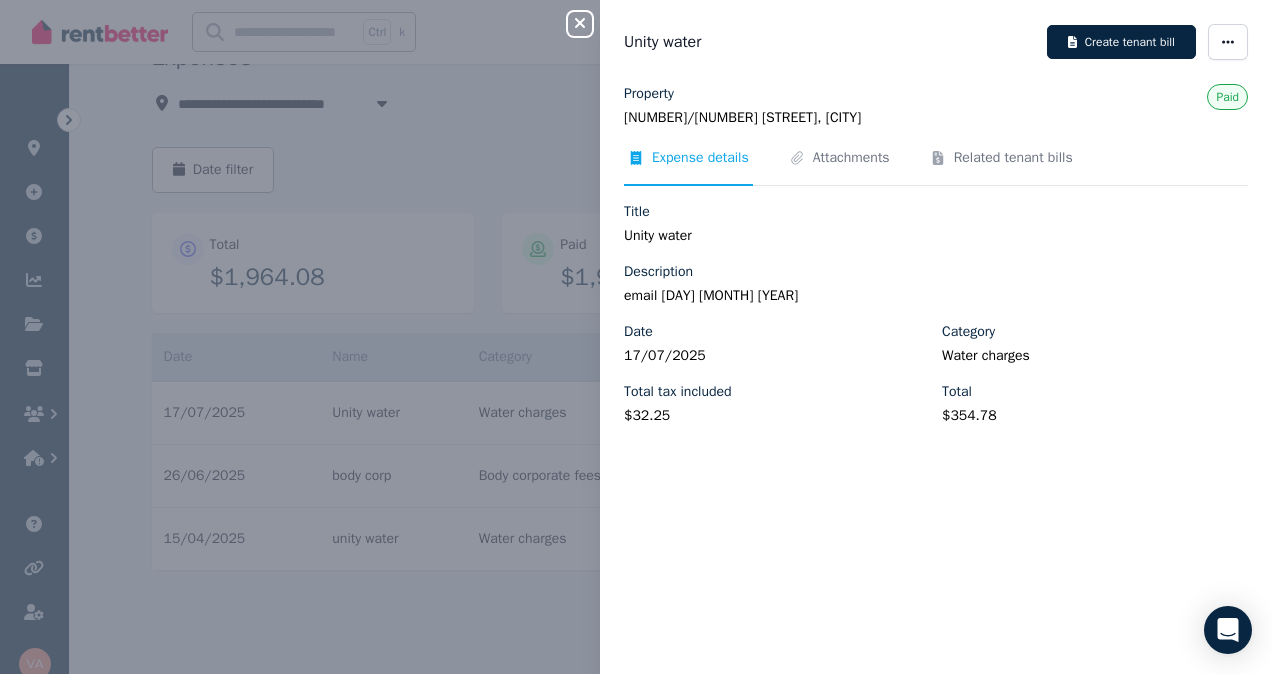 click 